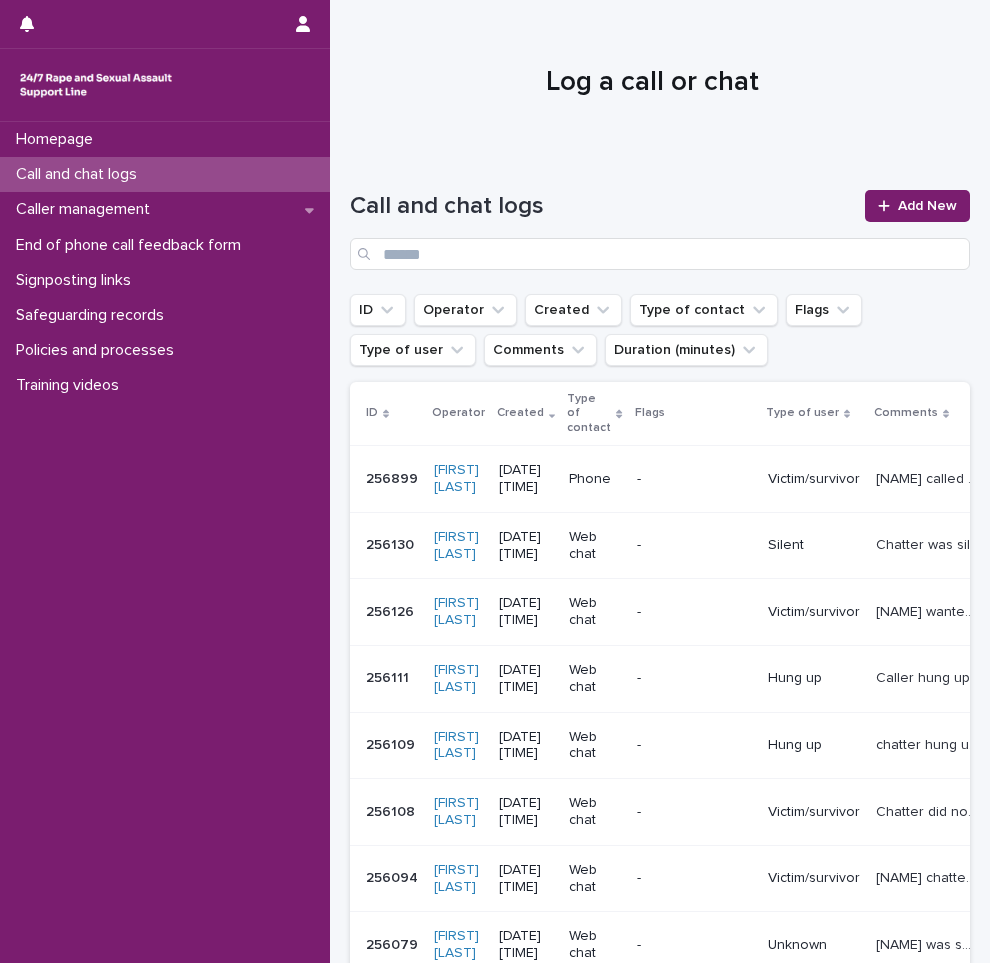 scroll, scrollTop: 0, scrollLeft: 0, axis: both 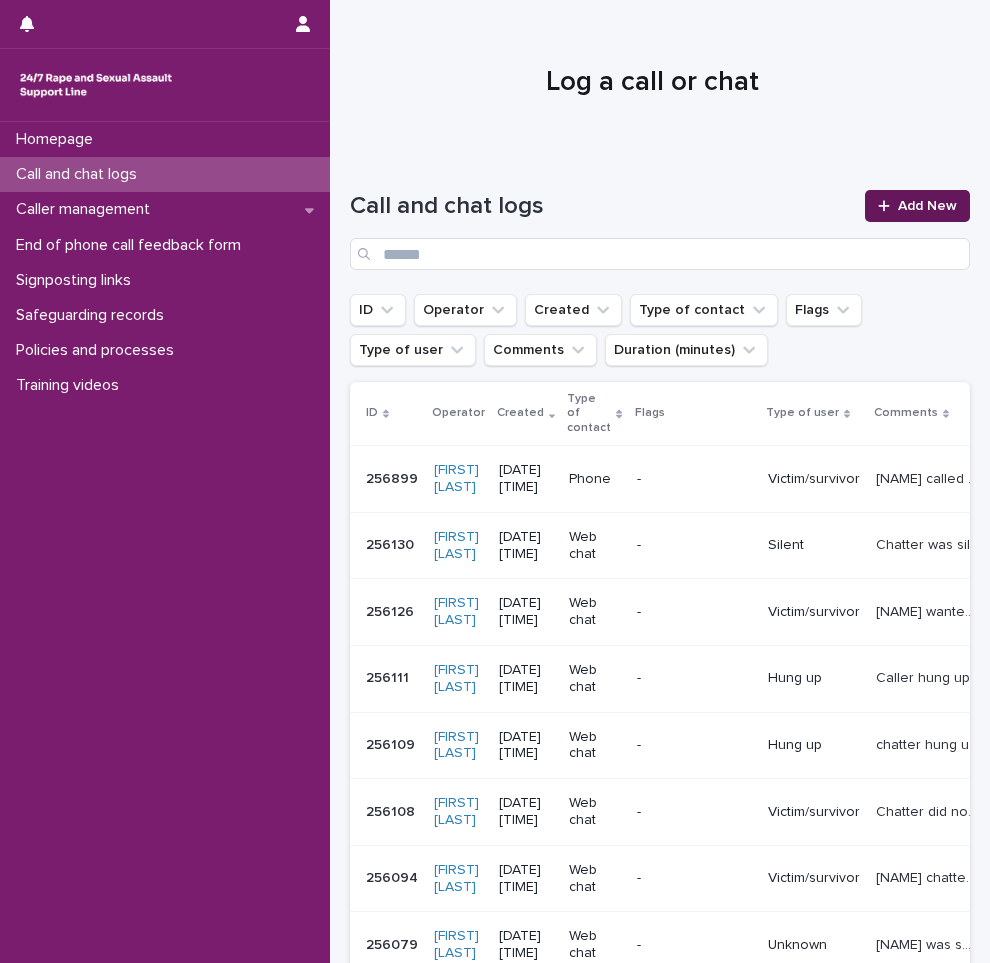 click on "Add New" at bounding box center (927, 206) 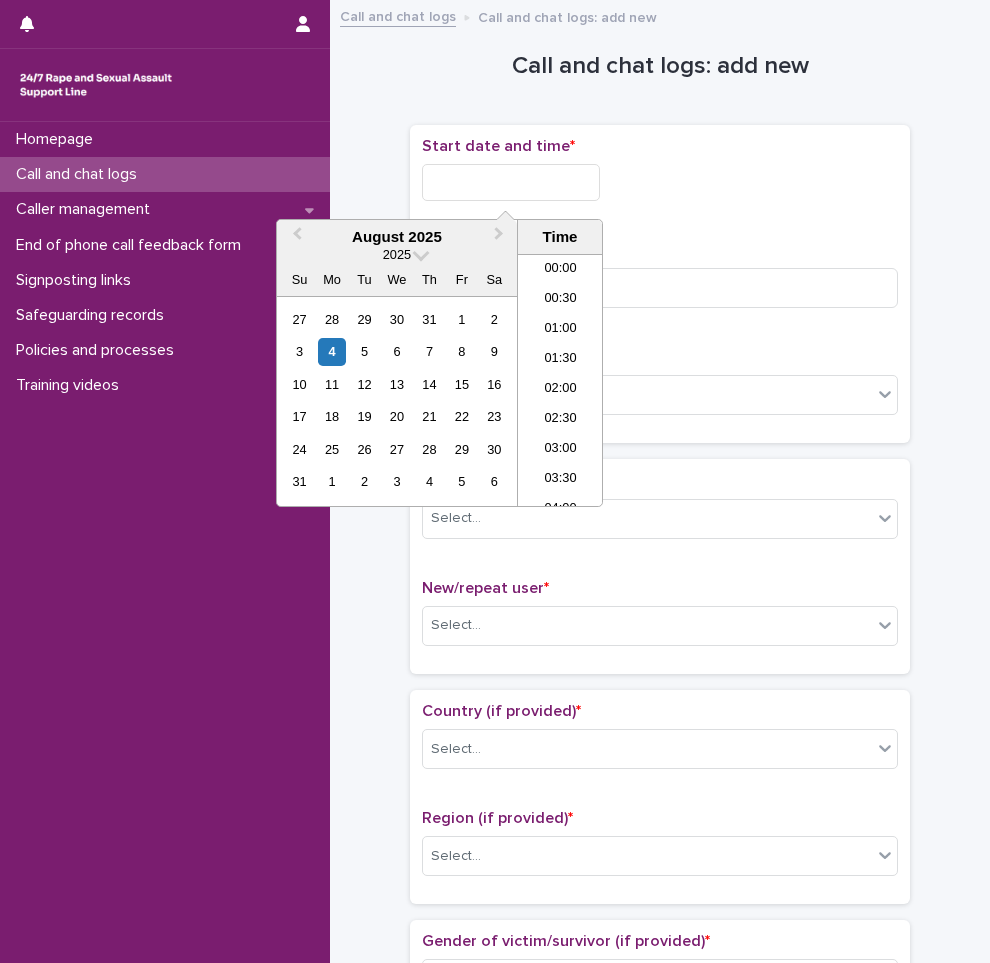 click at bounding box center [511, 182] 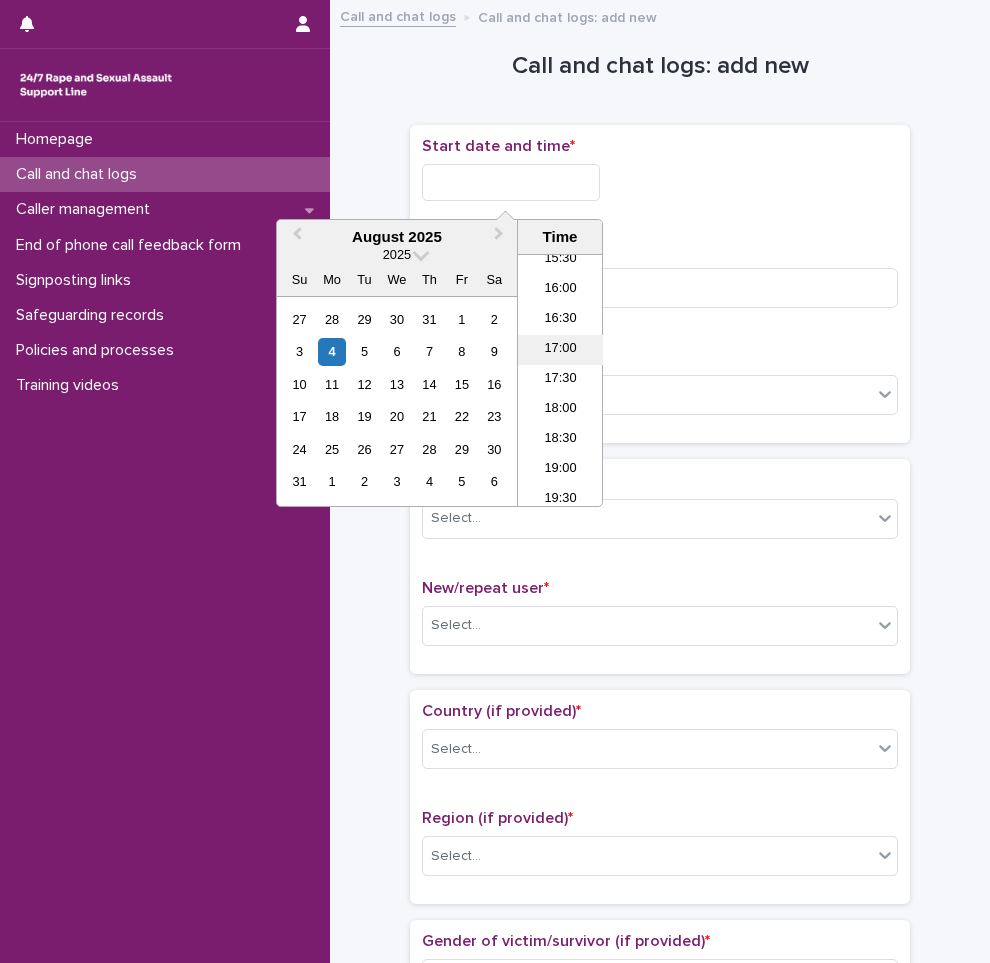 click on "17:00" at bounding box center (560, 350) 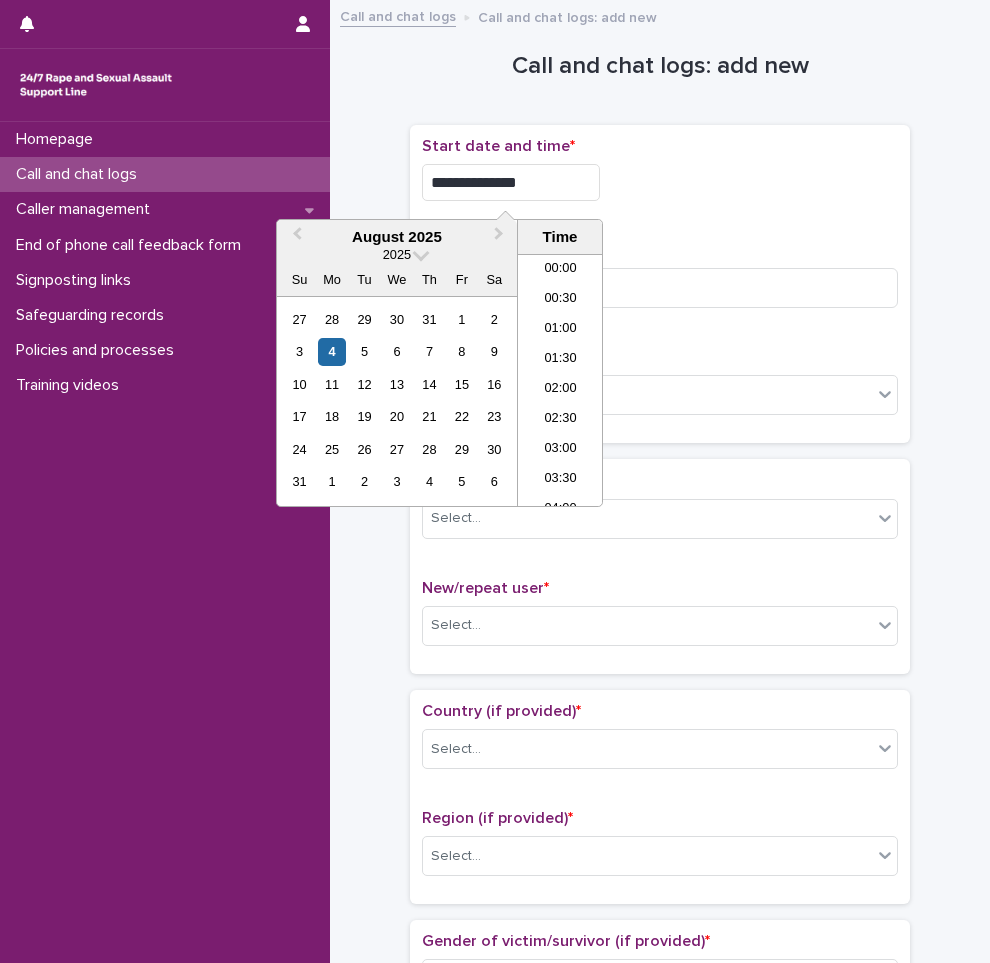 click on "**********" at bounding box center (511, 182) 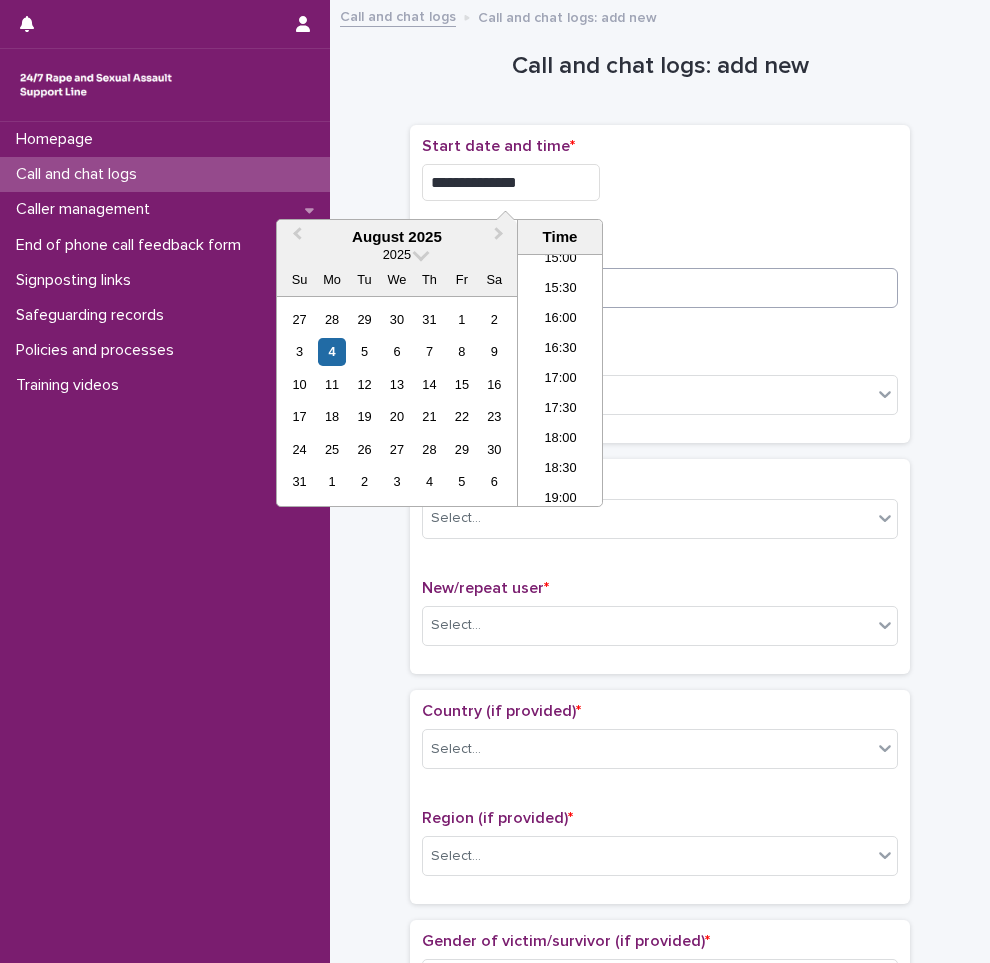 type on "**********" 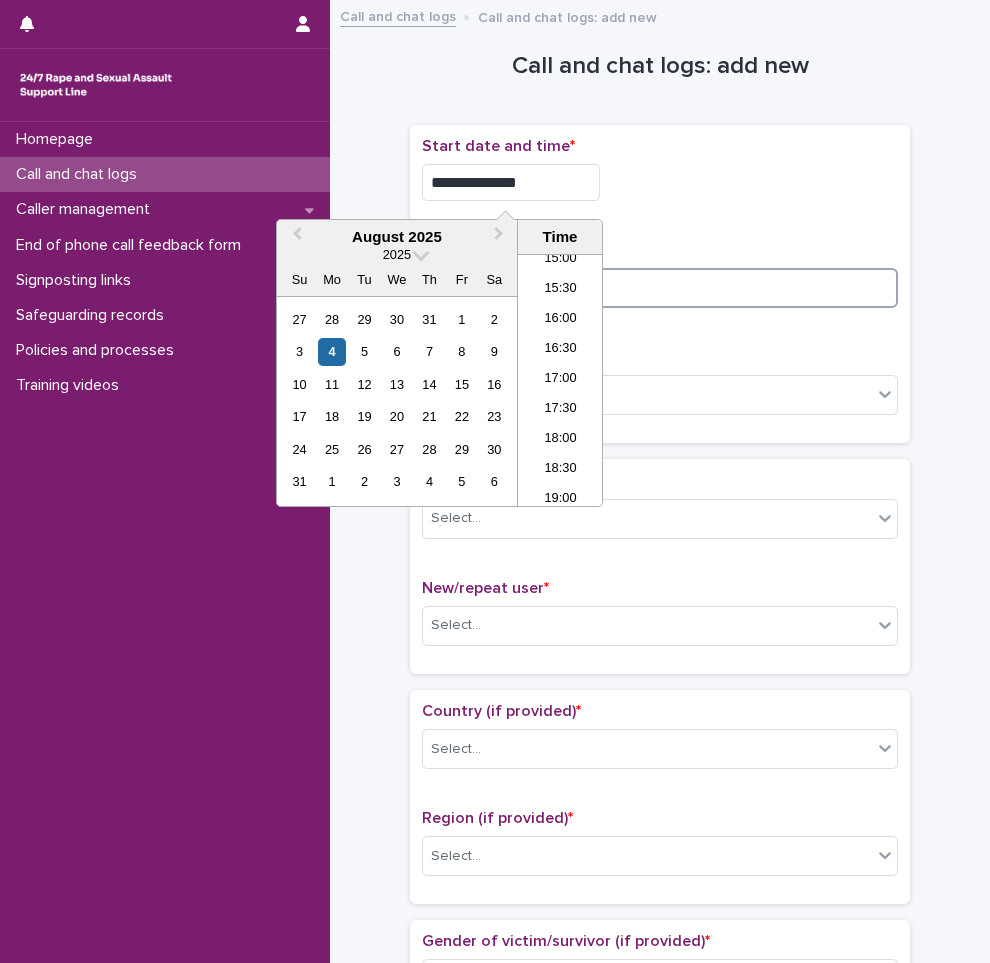 click at bounding box center [660, 288] 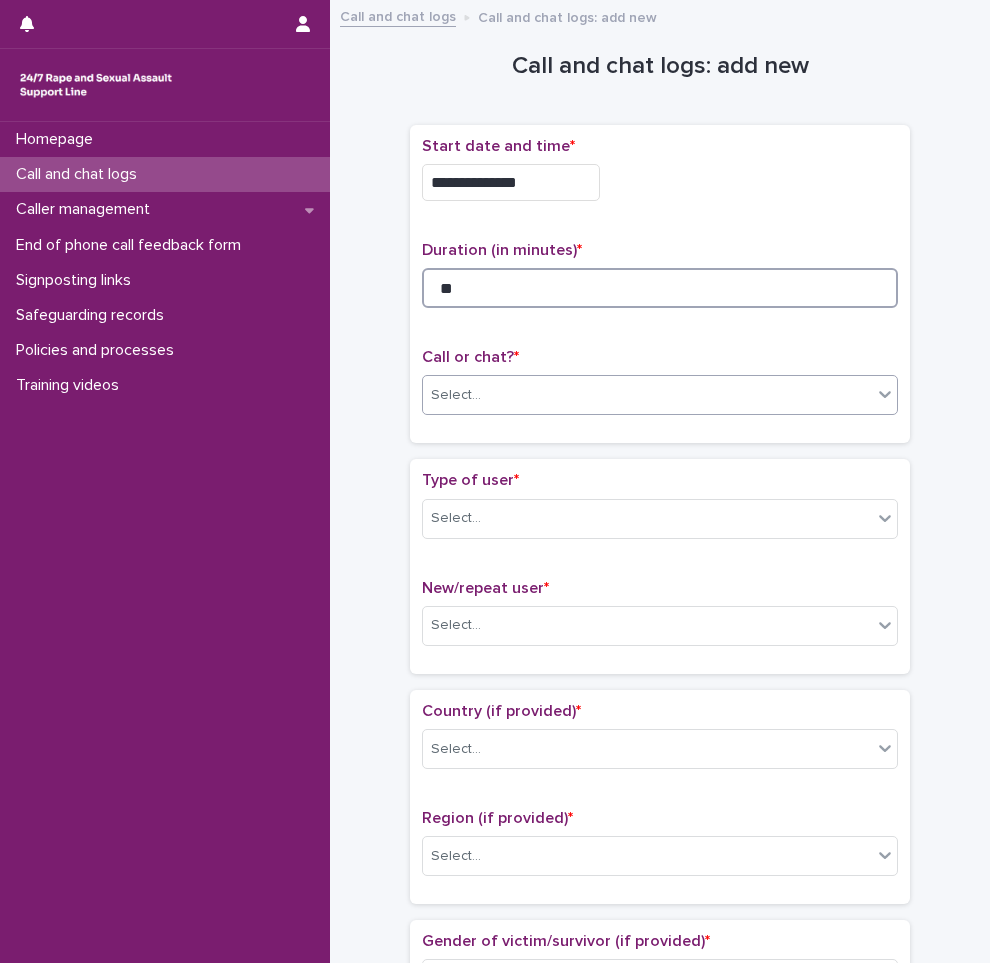 type on "**" 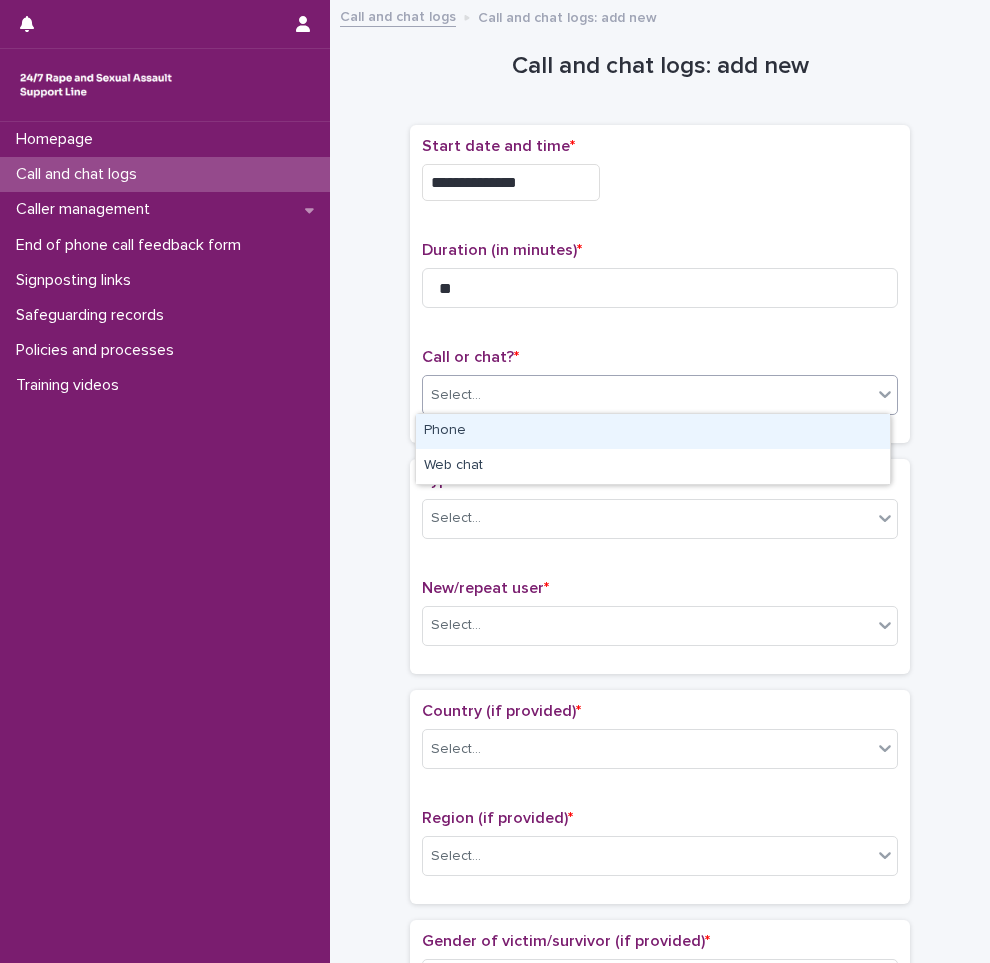 click on "Select..." at bounding box center [647, 395] 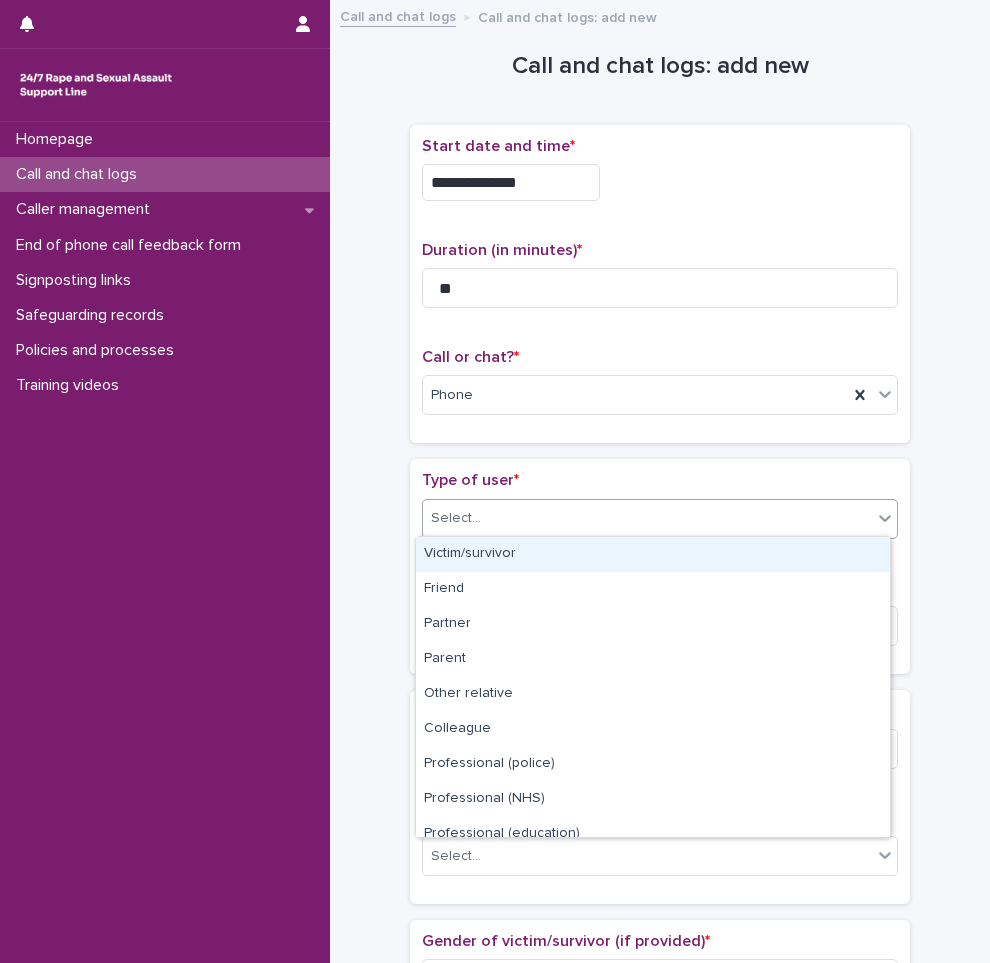 click on "Select..." at bounding box center (647, 518) 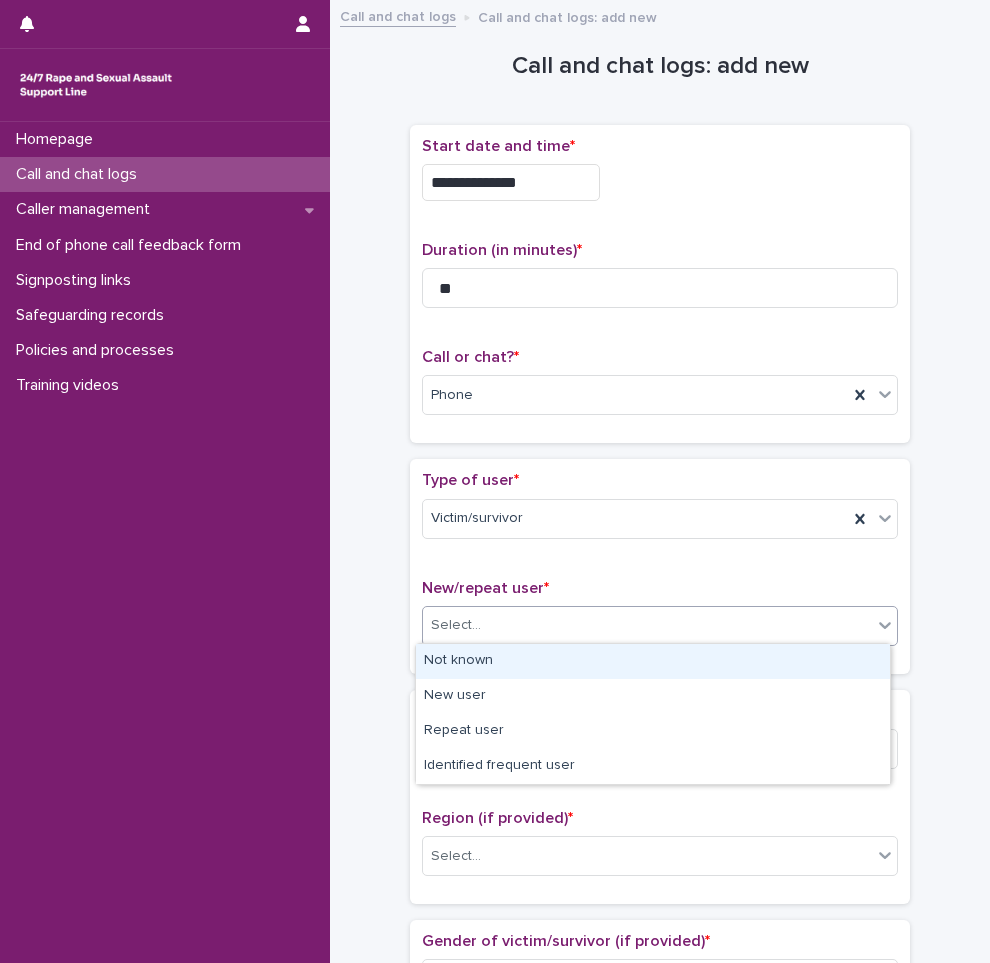 click on "Select..." at bounding box center (647, 625) 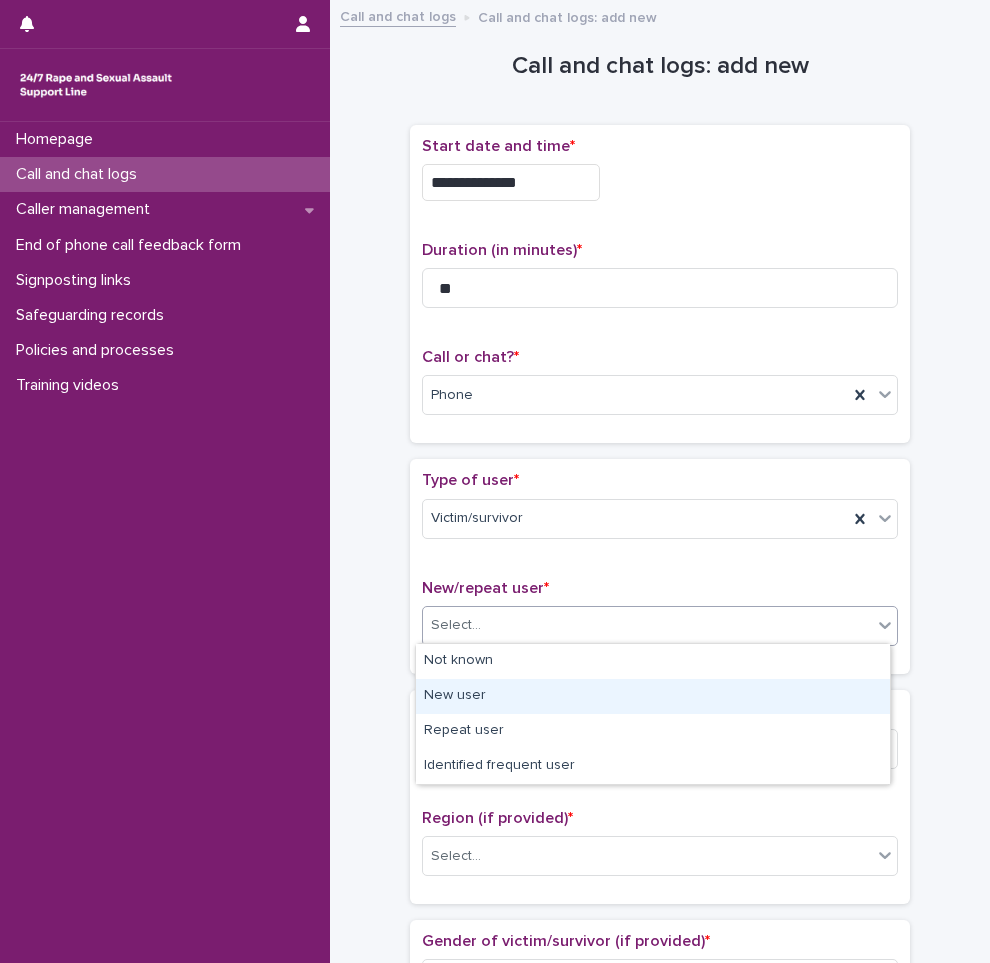 click on "New user" at bounding box center [653, 696] 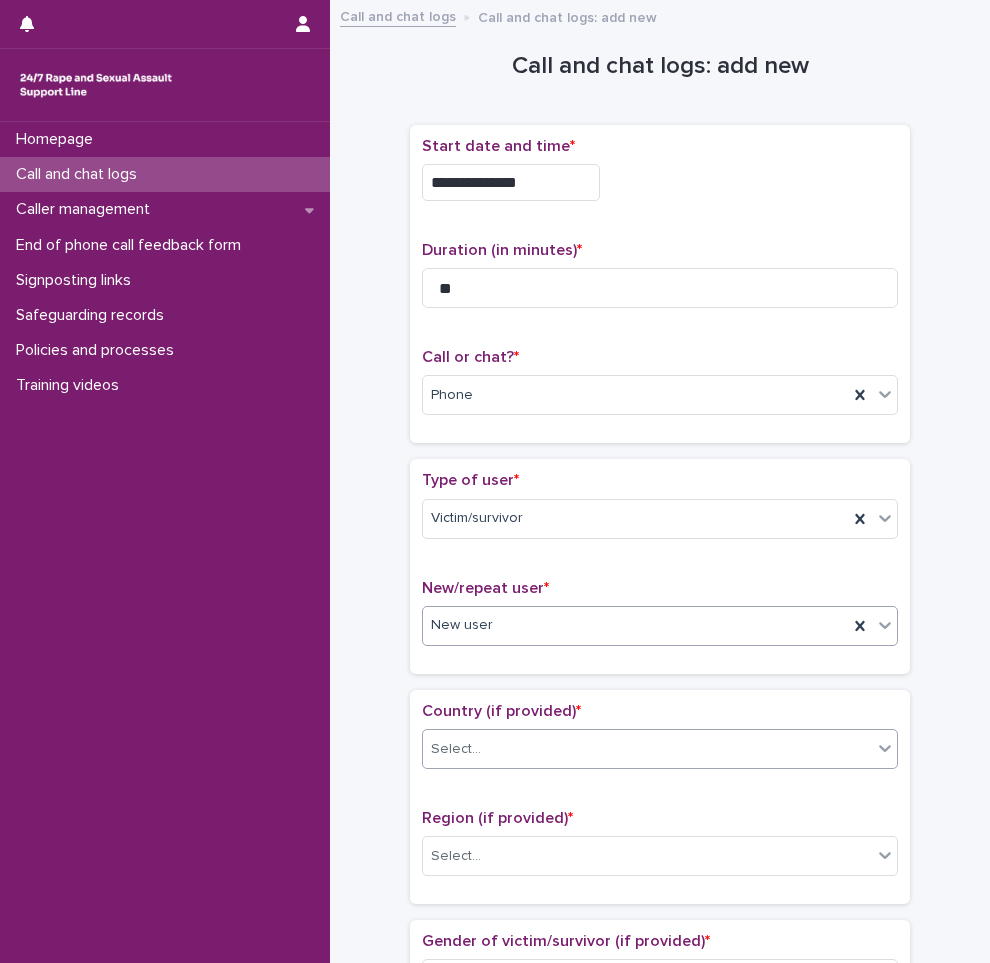 click on "Select..." at bounding box center [647, 749] 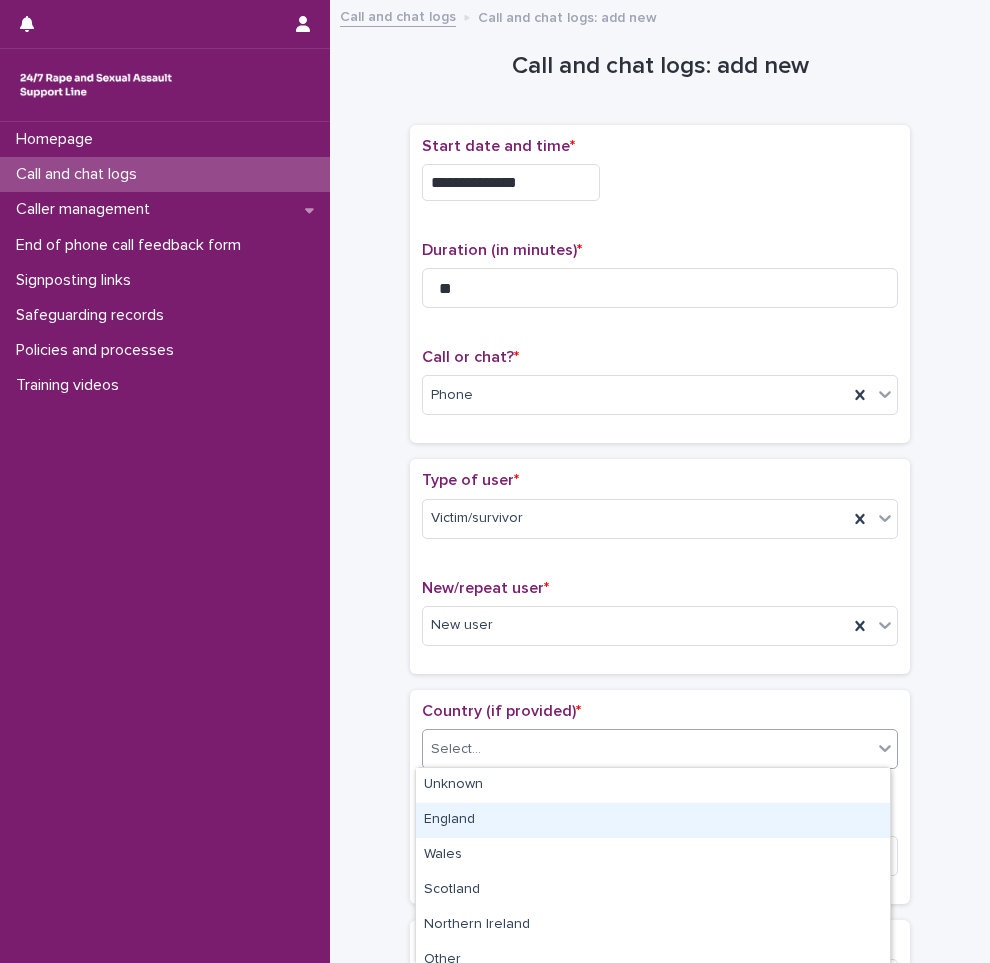 click on "England" at bounding box center (653, 820) 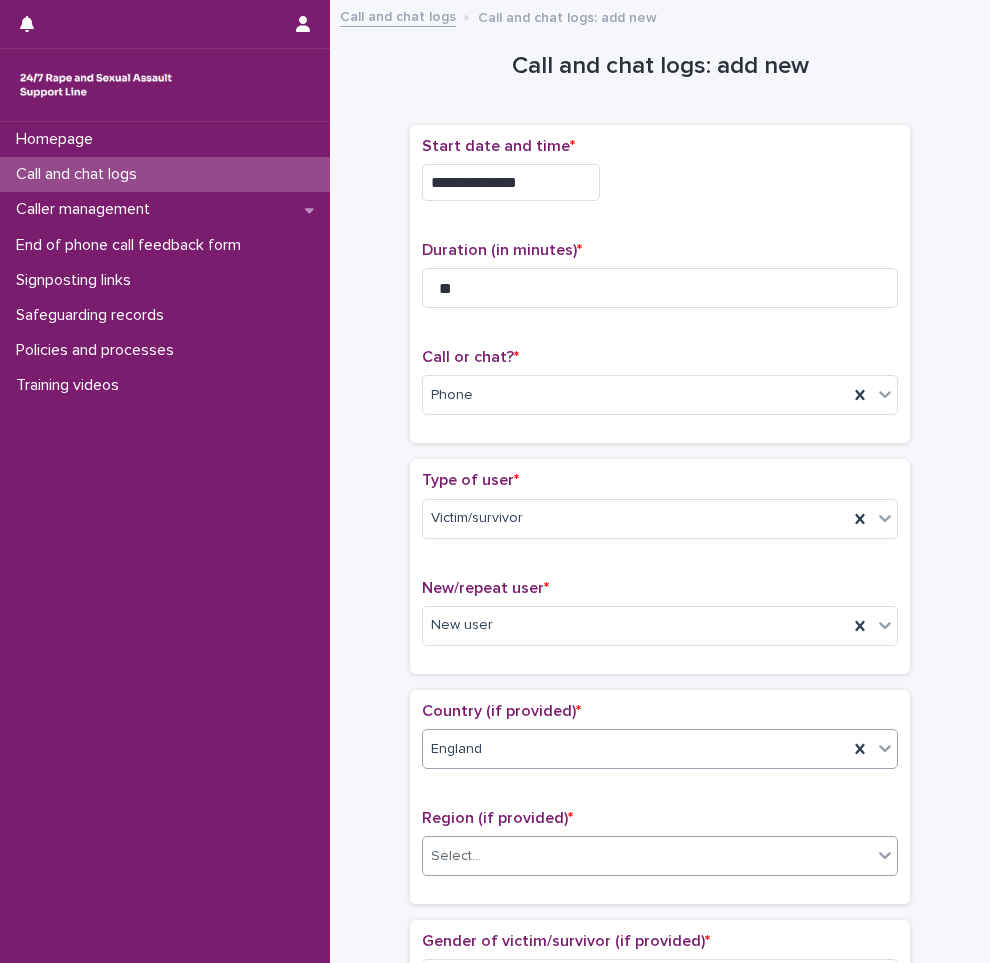 click on "Select..." at bounding box center (647, 856) 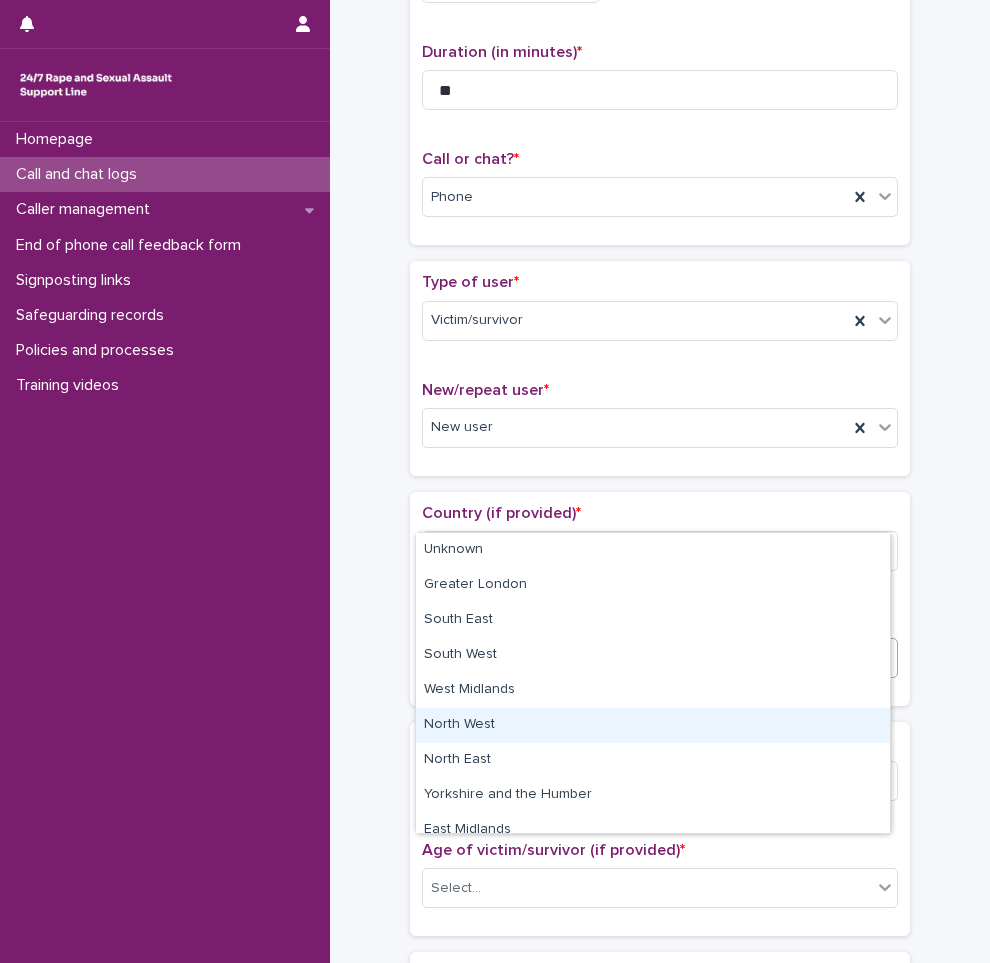 scroll, scrollTop: 200, scrollLeft: 0, axis: vertical 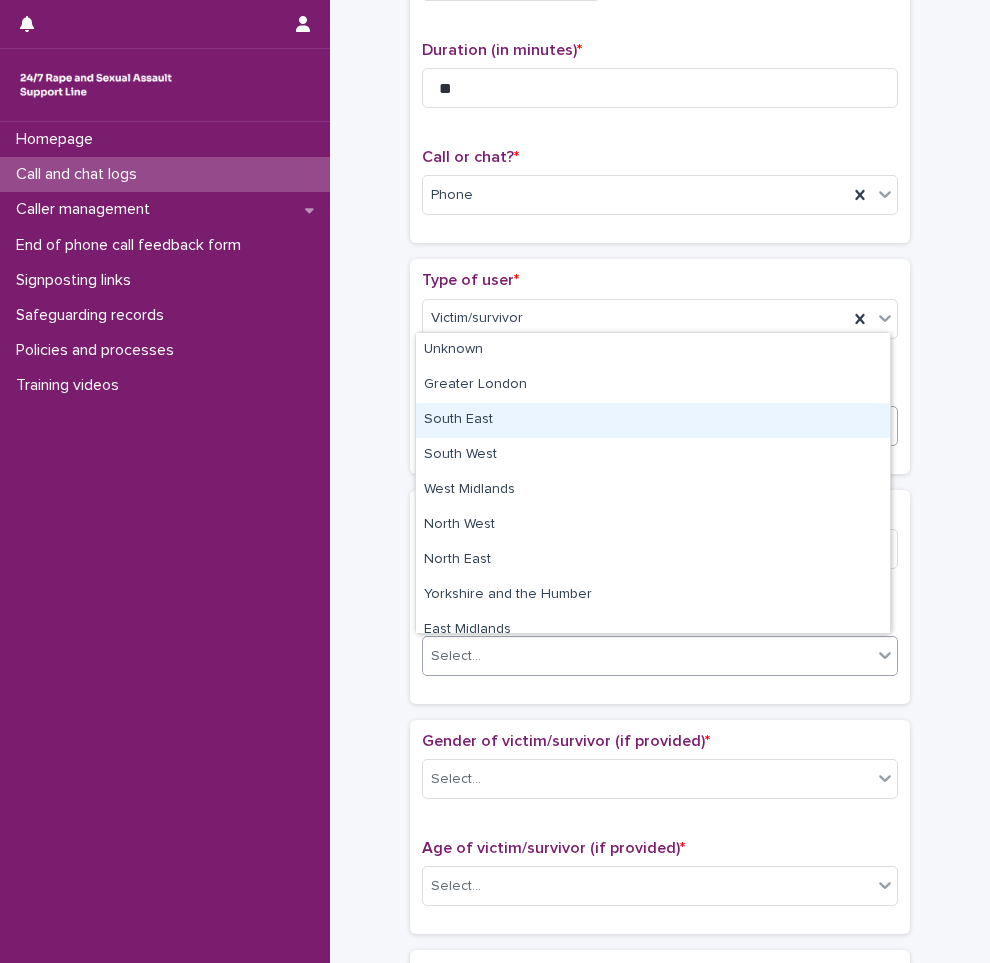 click on "South East" at bounding box center (653, 420) 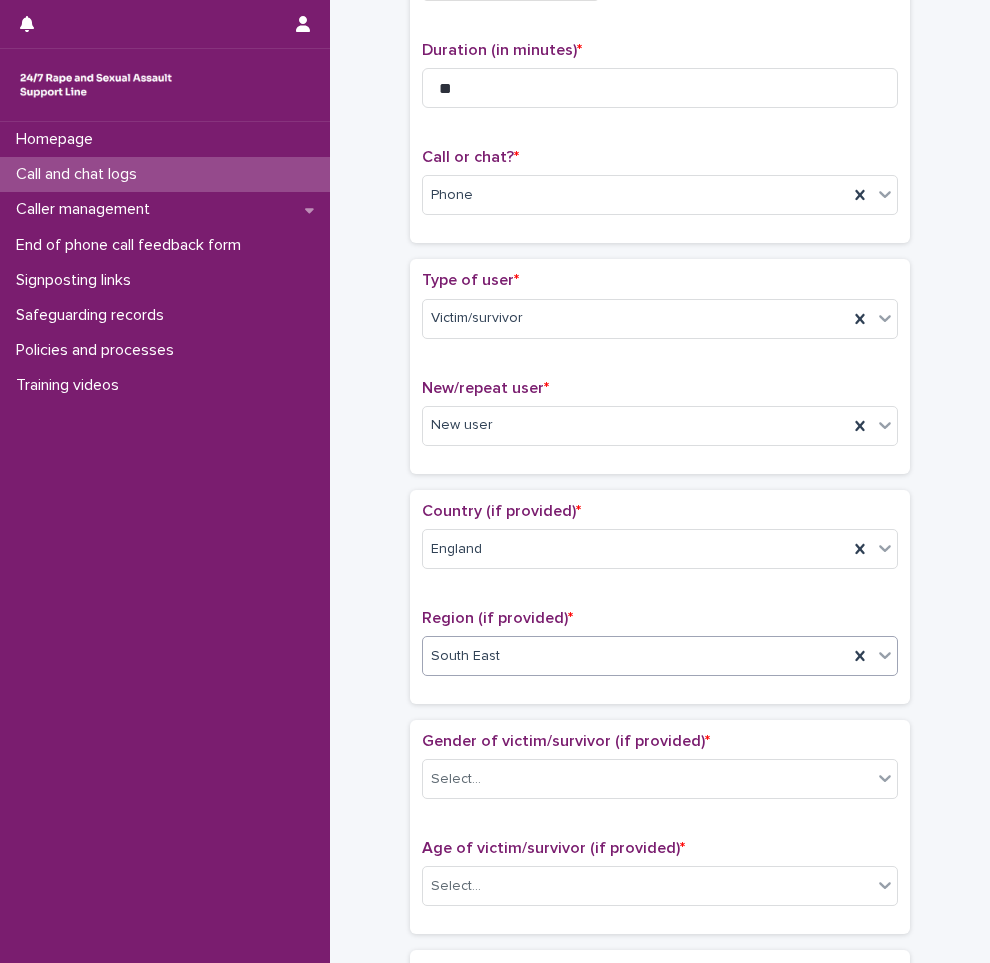 click on "South East" at bounding box center [635, 656] 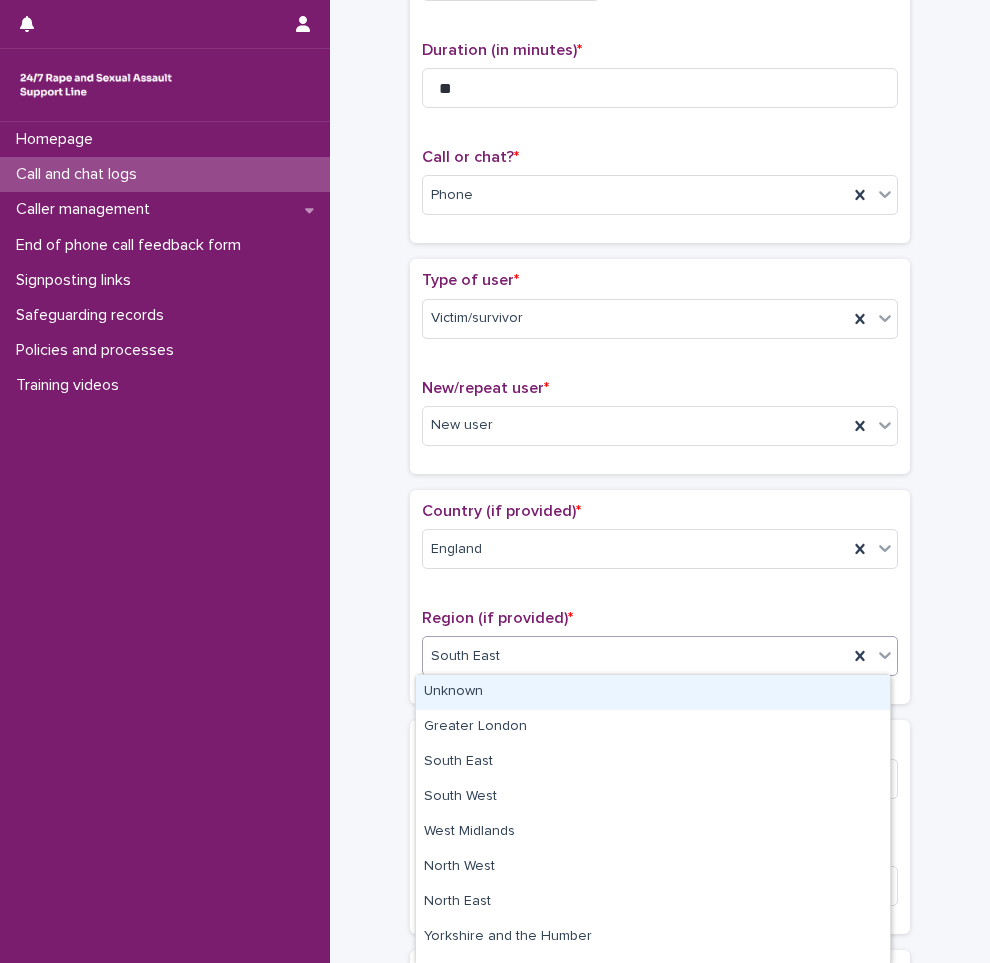 click on "South East" at bounding box center [635, 656] 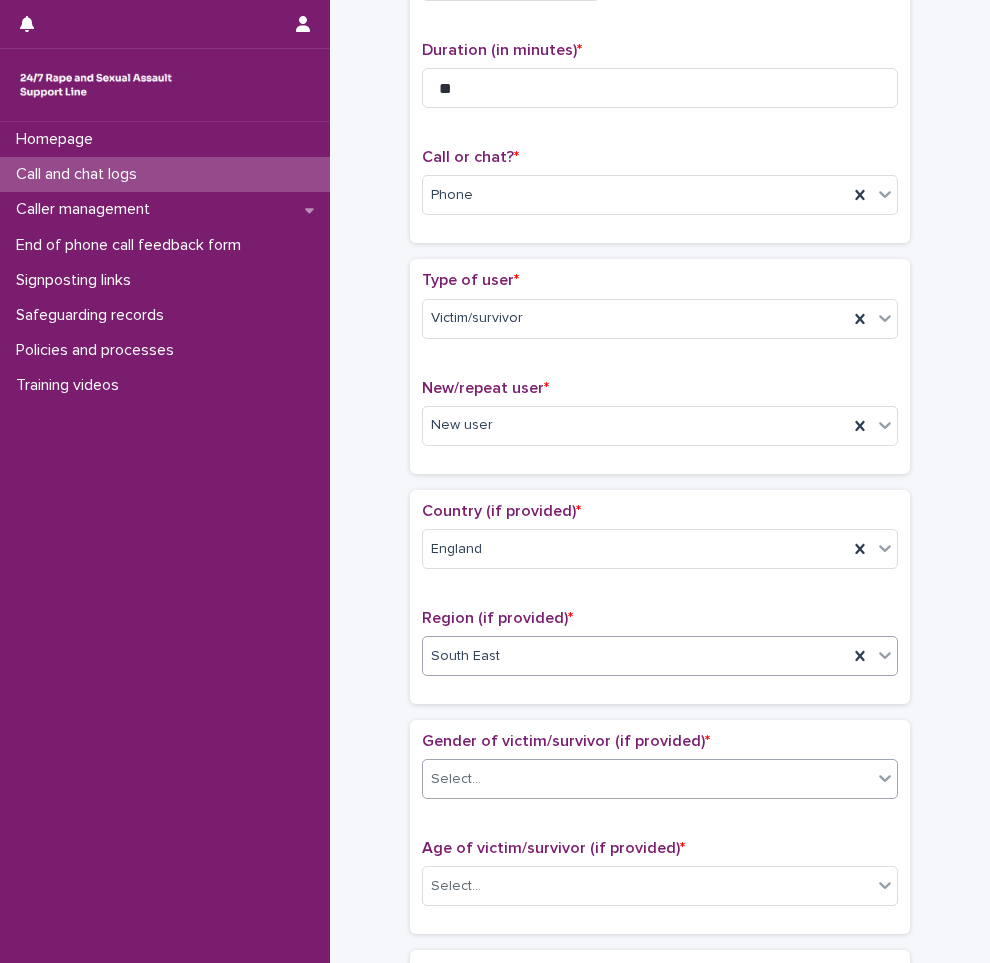 click on "Select..." at bounding box center (647, 779) 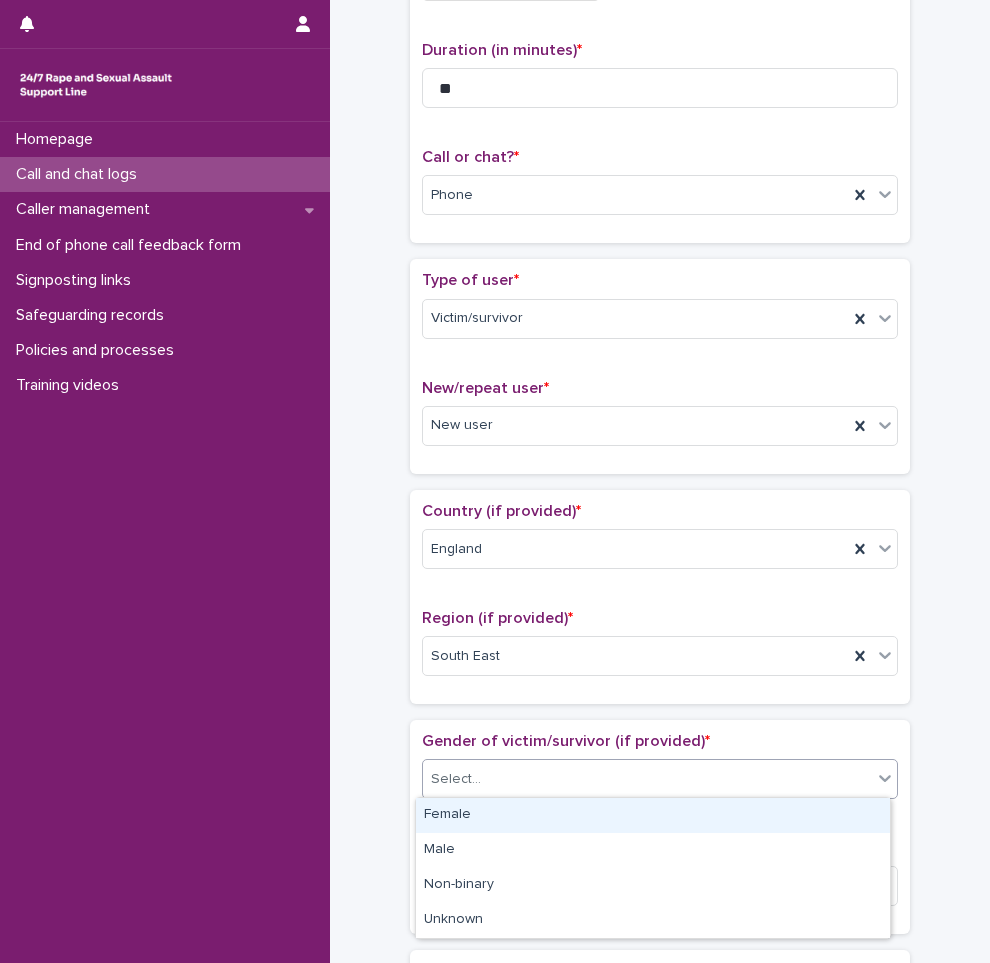 click on "Female" at bounding box center (653, 815) 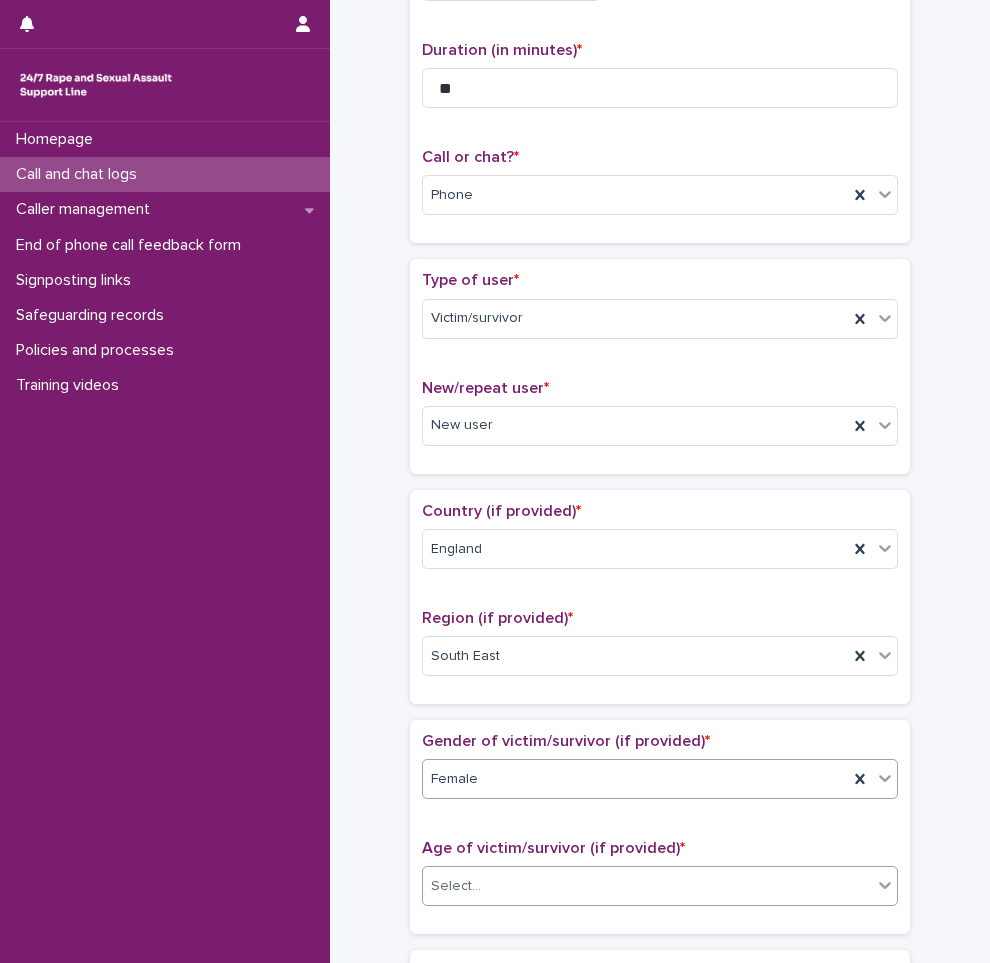 click on "Select..." at bounding box center [647, 886] 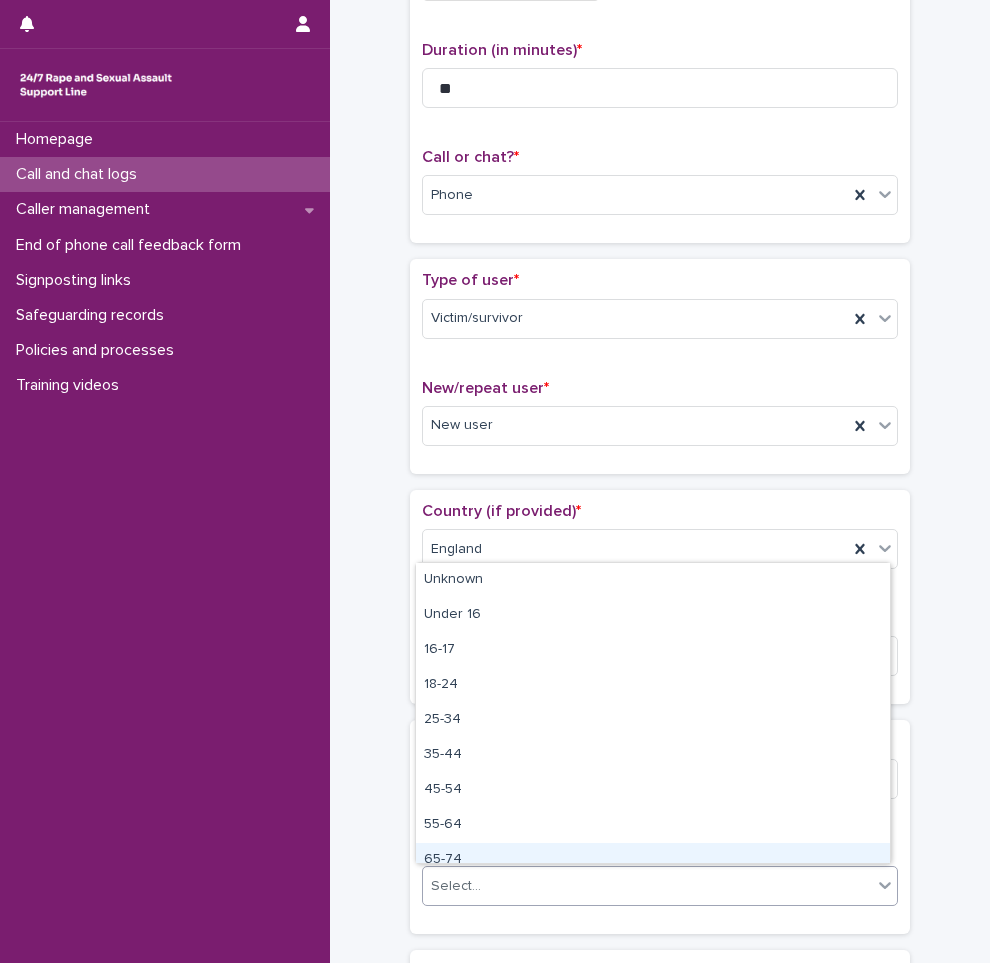 click on "65-74" at bounding box center (653, 860) 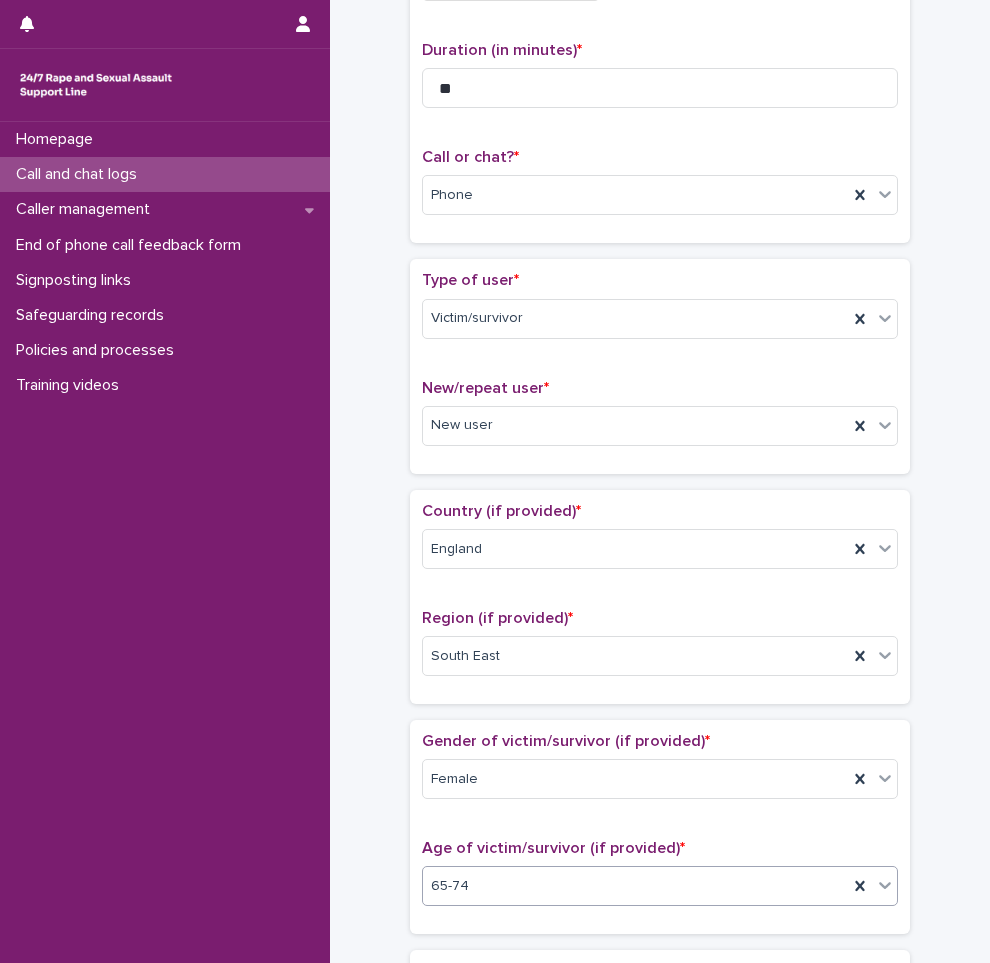 click on "**********" at bounding box center (660, 835) 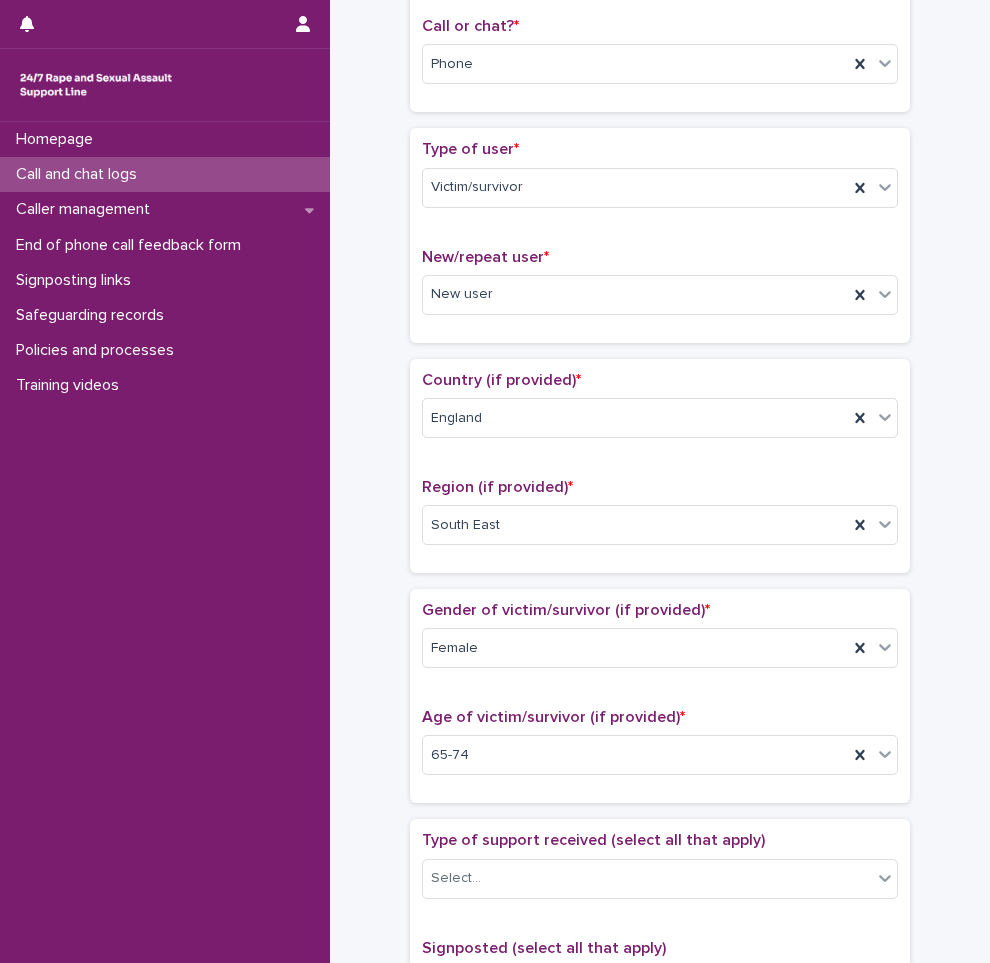scroll, scrollTop: 600, scrollLeft: 0, axis: vertical 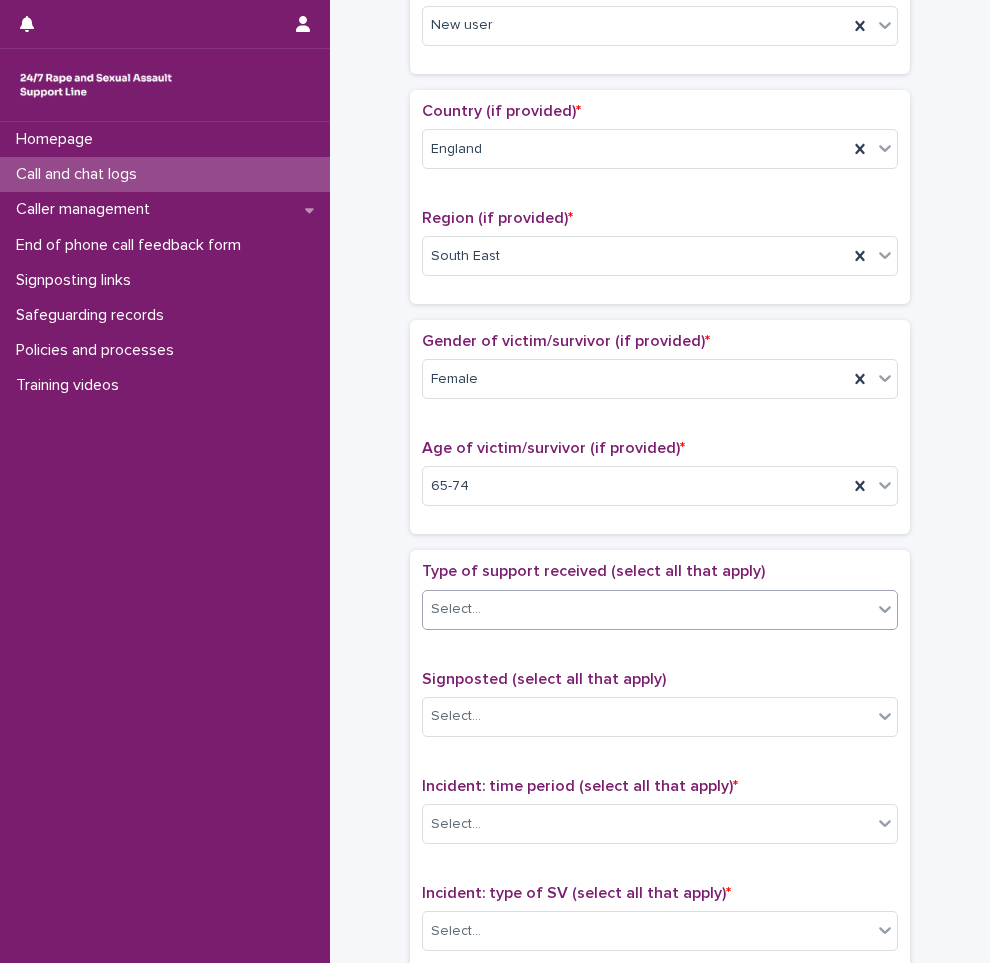 click on "Select..." at bounding box center (647, 609) 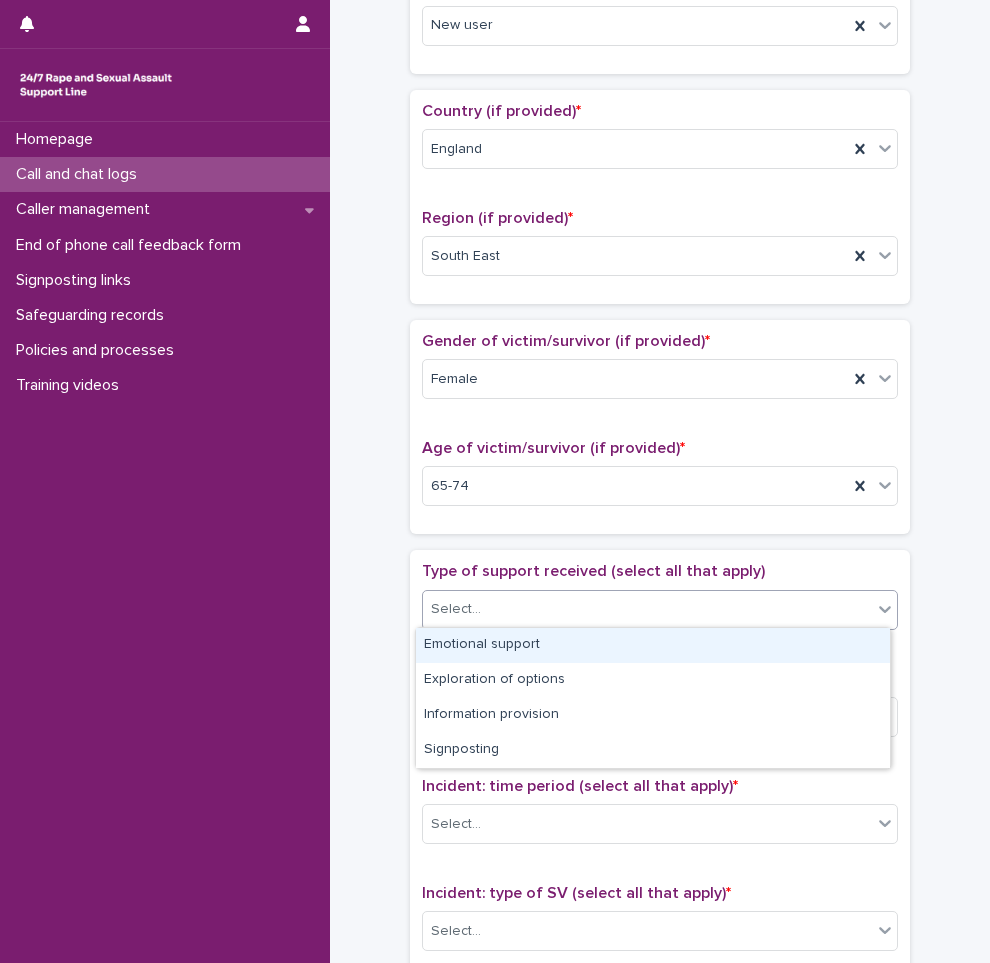 click on "Emotional support" at bounding box center (653, 645) 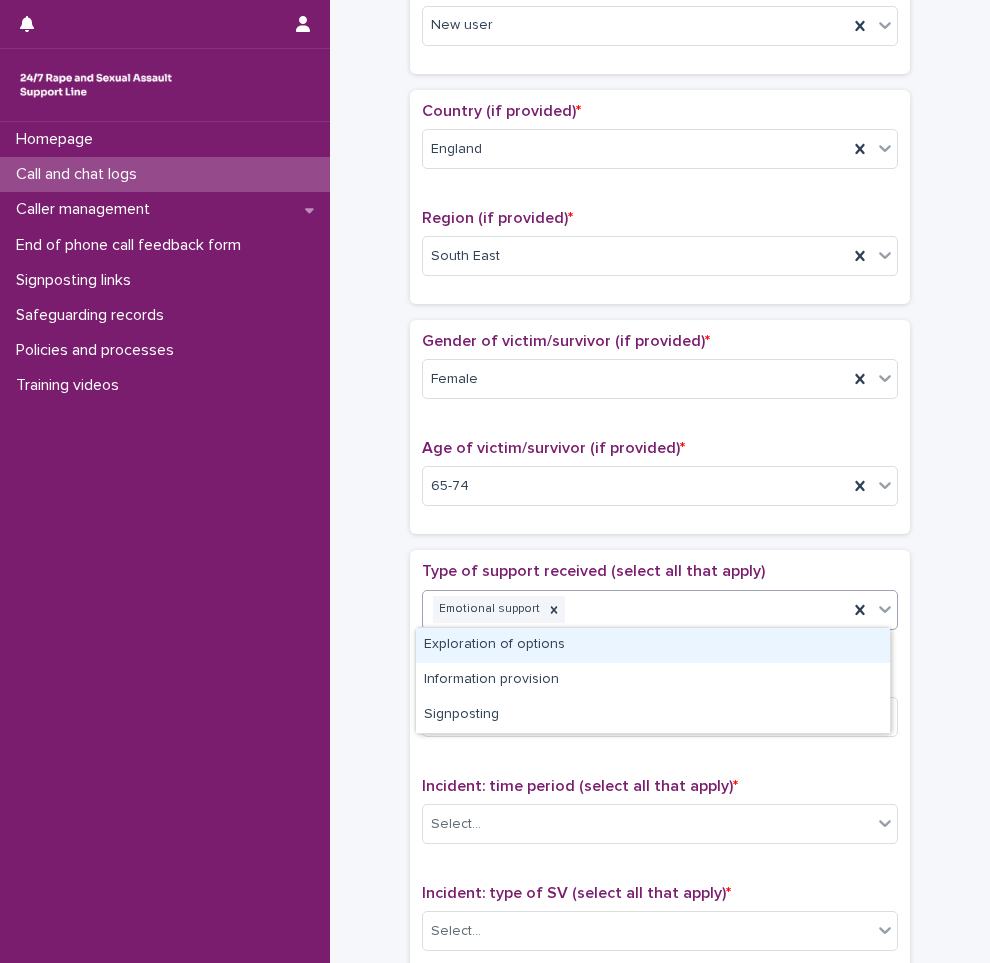 click on "Emotional support" at bounding box center (635, 609) 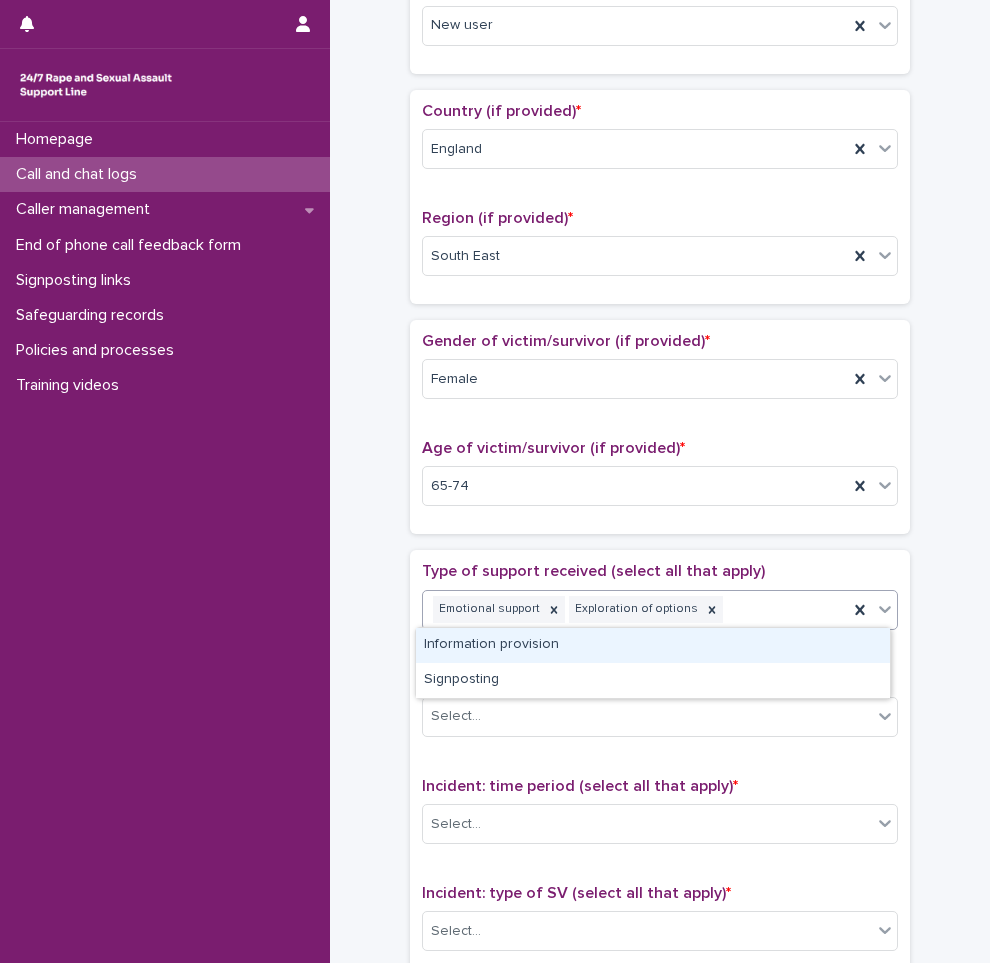 click on "Emotional support Exploration of options" at bounding box center (635, 609) 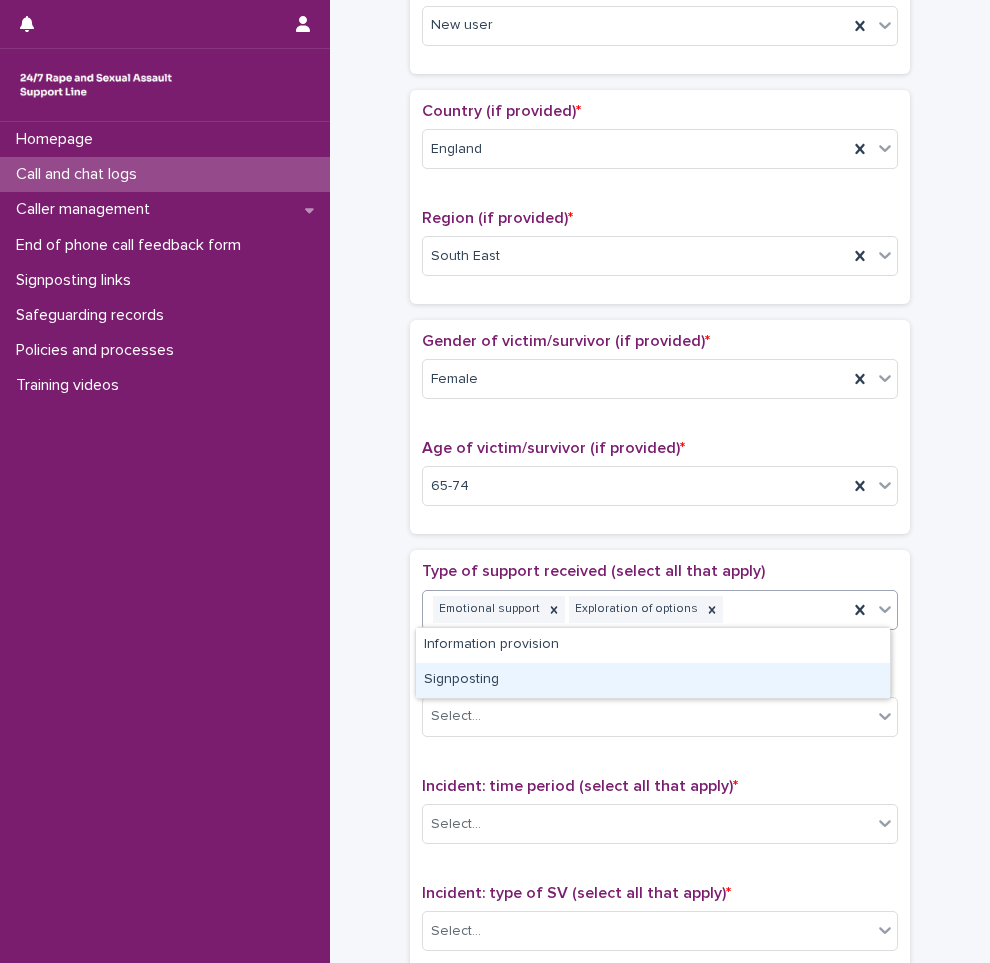 click on "Signposting" at bounding box center [653, 680] 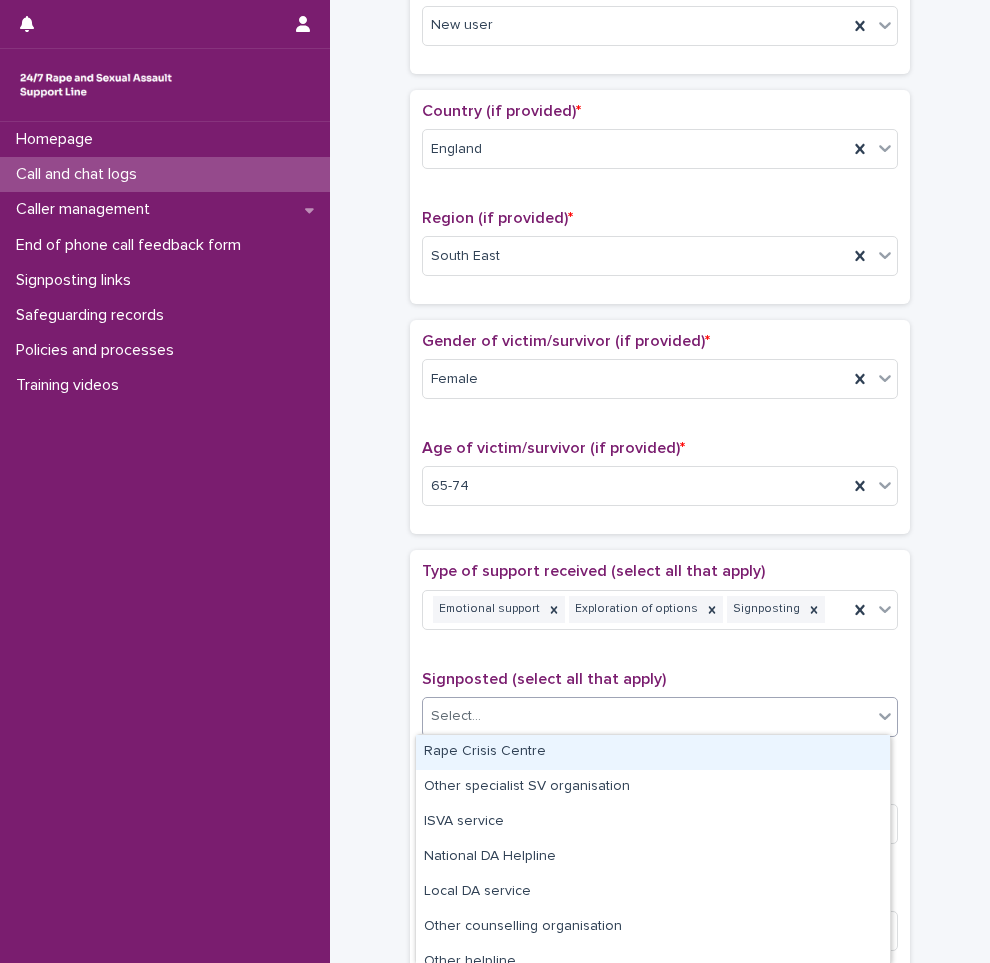 click on "Select..." at bounding box center [647, 716] 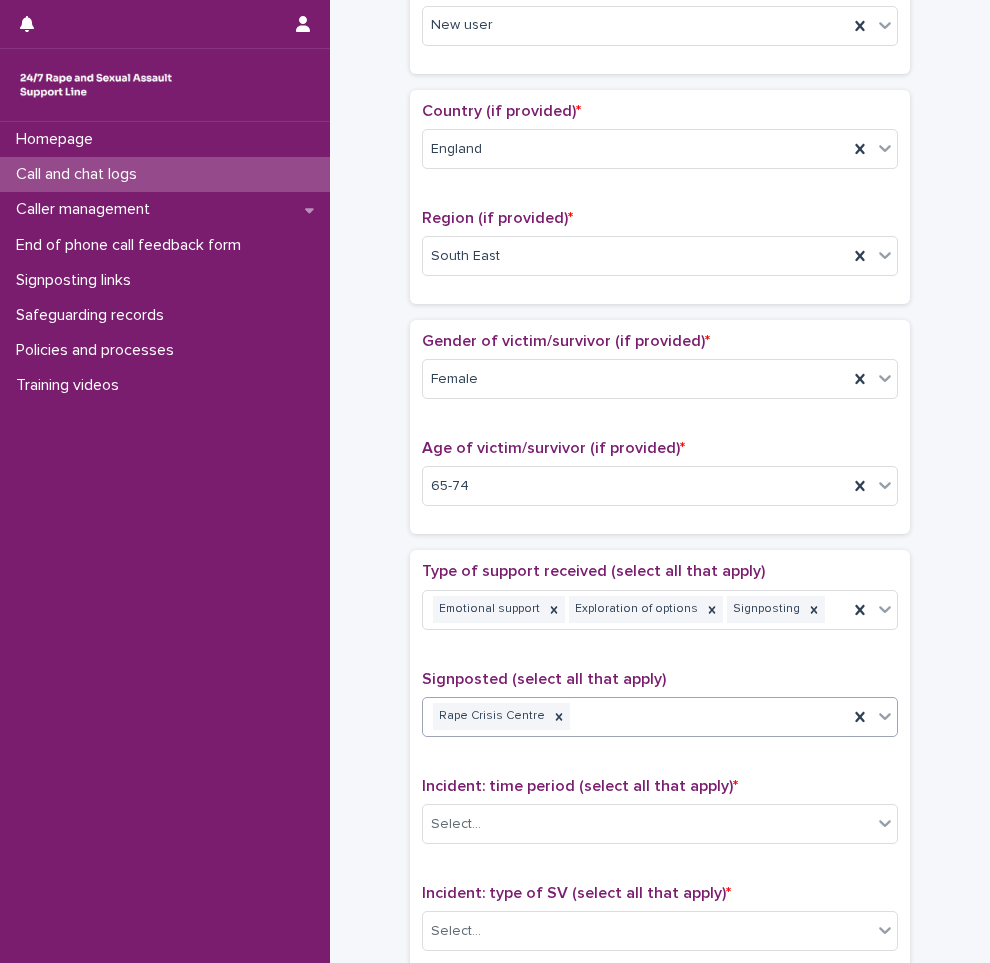 scroll, scrollTop: 1000, scrollLeft: 0, axis: vertical 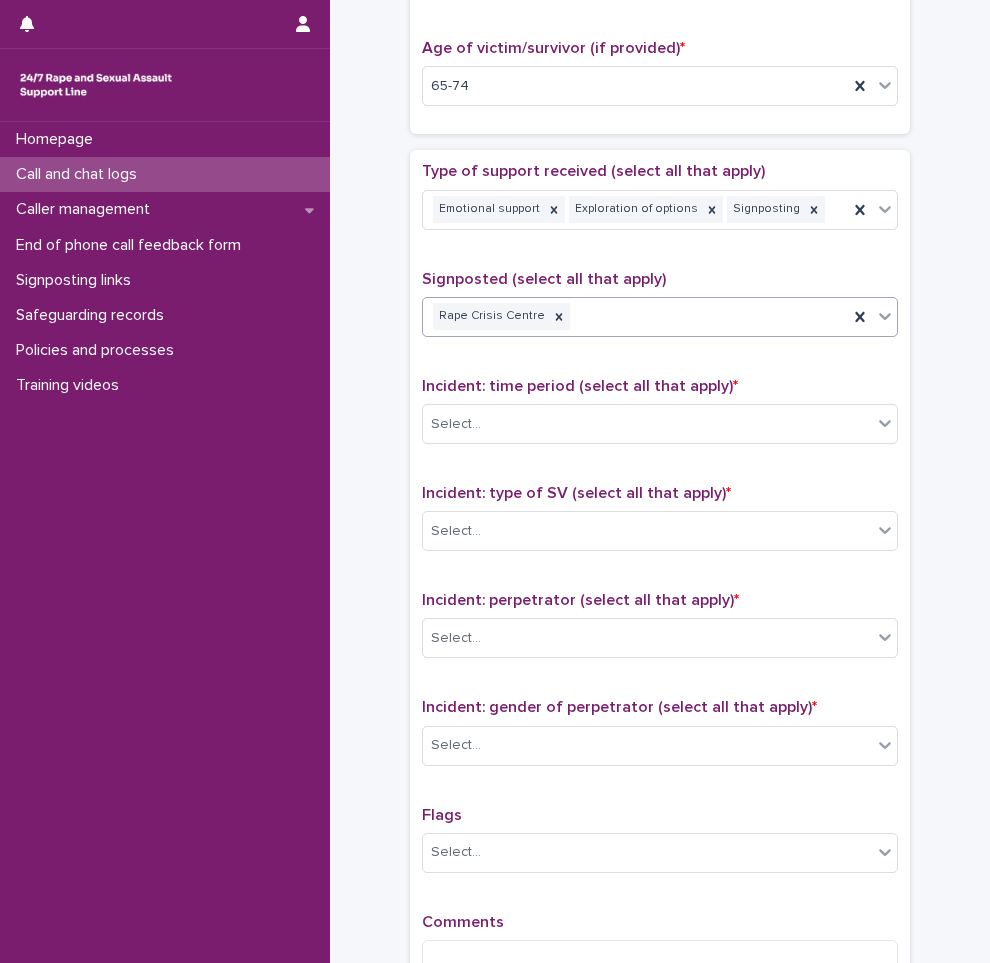 click on "Rape Crisis Centre" at bounding box center (635, 316) 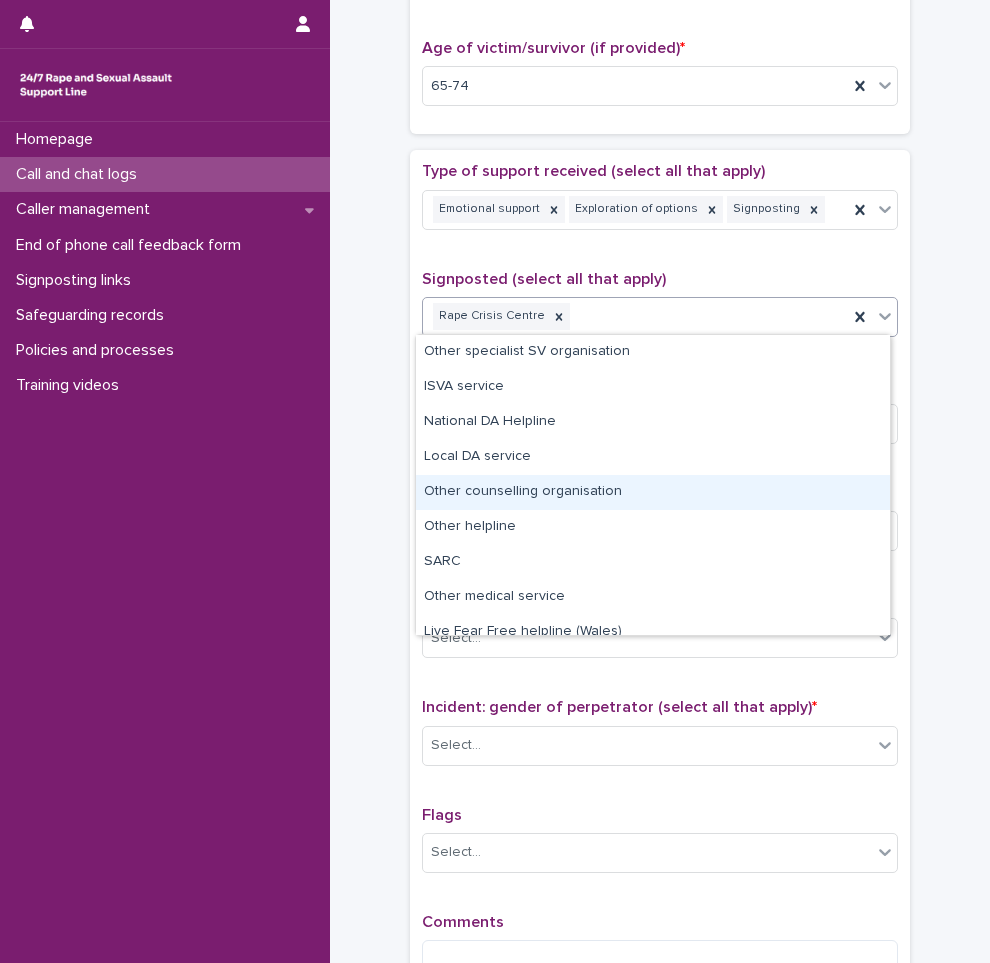 click on "Other counselling organisation" at bounding box center (653, 492) 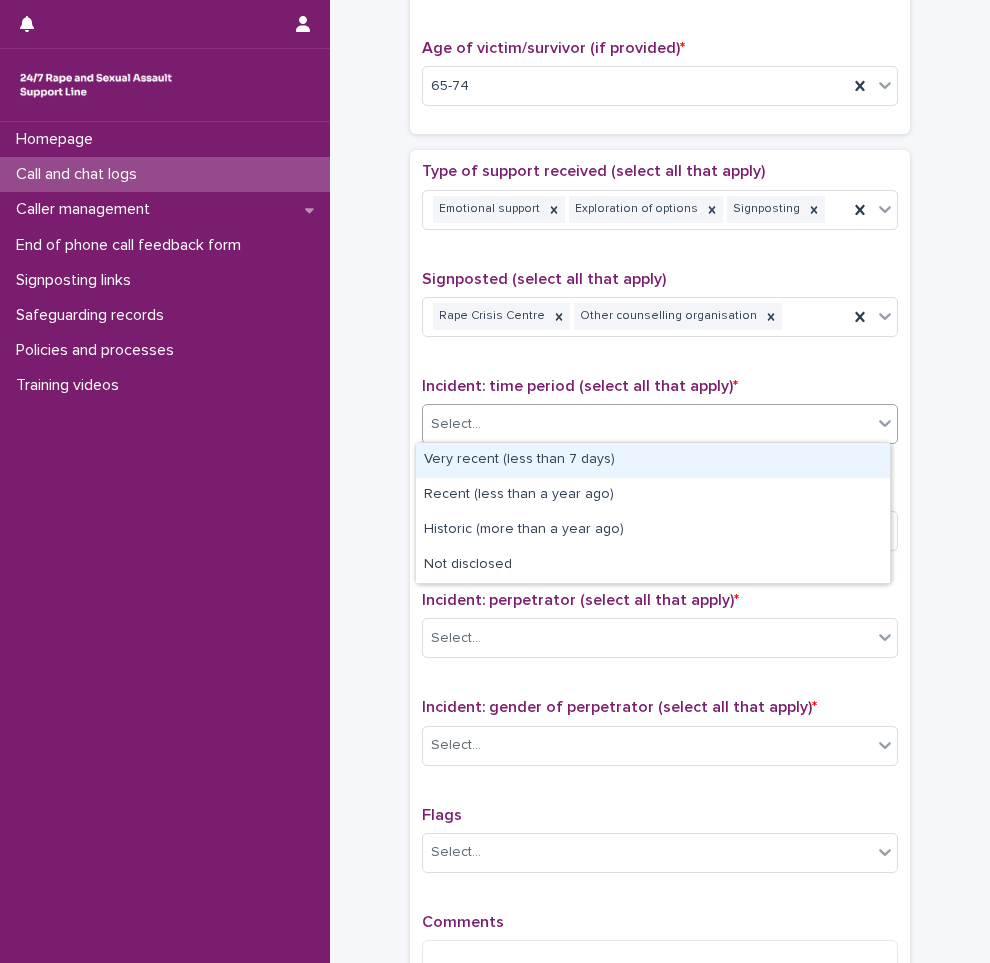 click on "Select..." at bounding box center (647, 424) 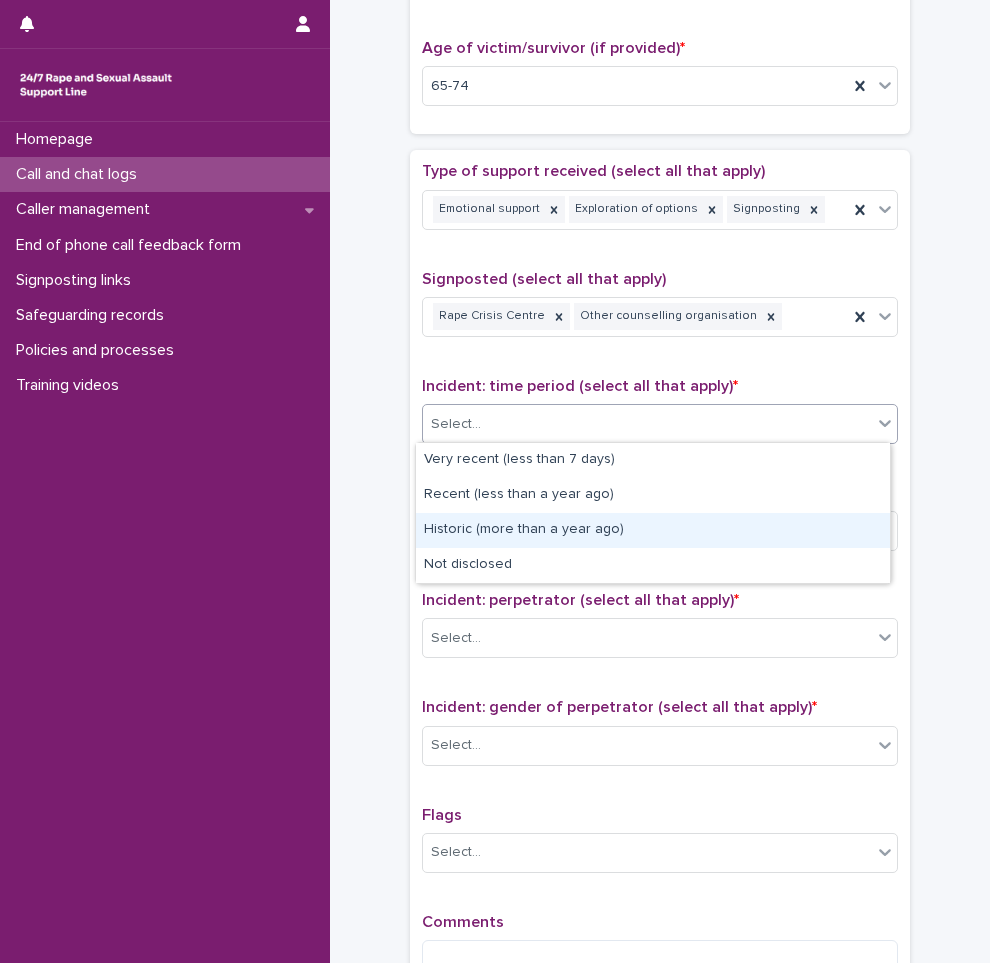 click on "Historic (more than a year ago)" at bounding box center (653, 530) 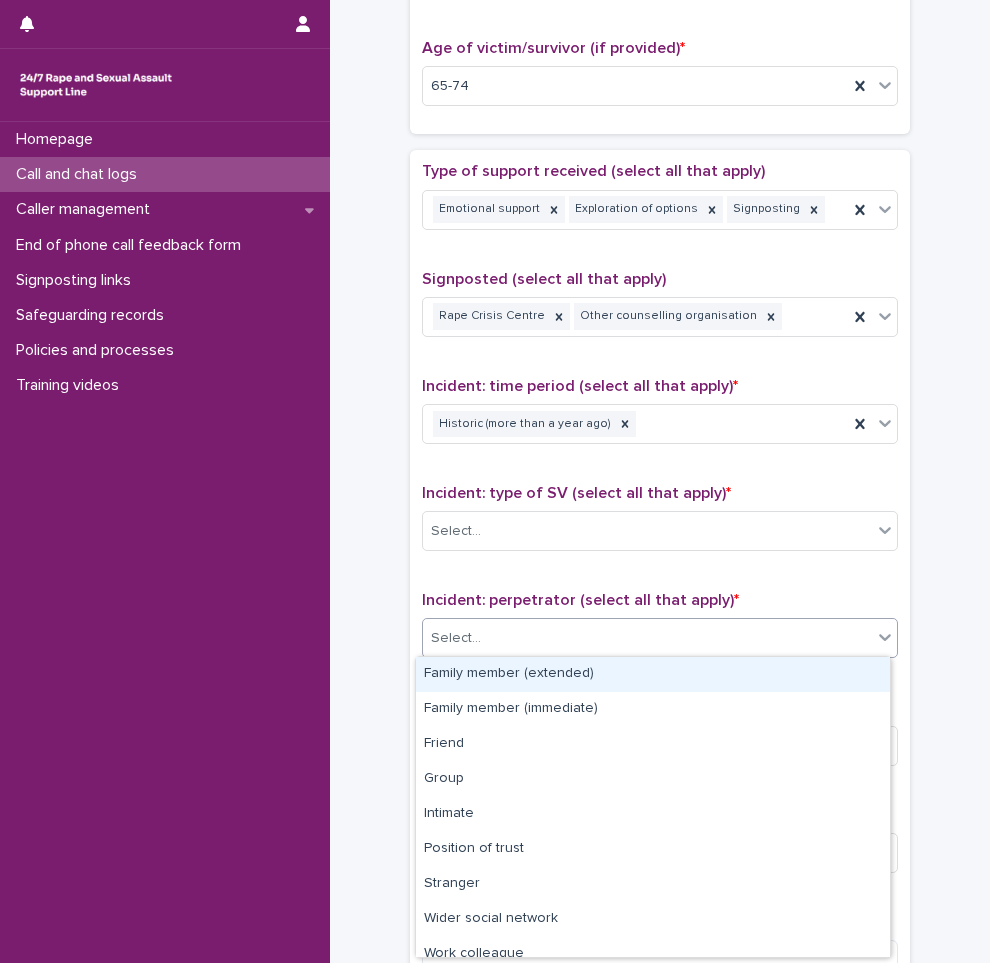 click on "Select..." at bounding box center [647, 638] 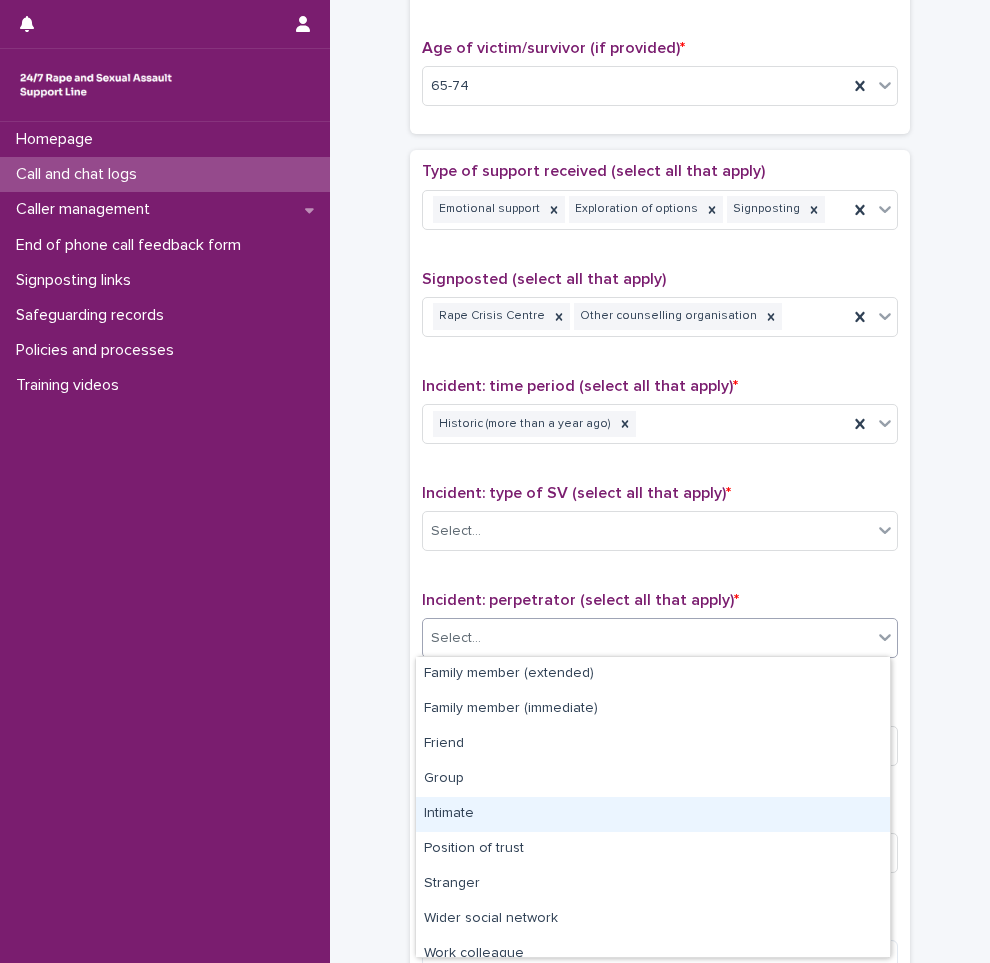click on "Intimate" at bounding box center (653, 814) 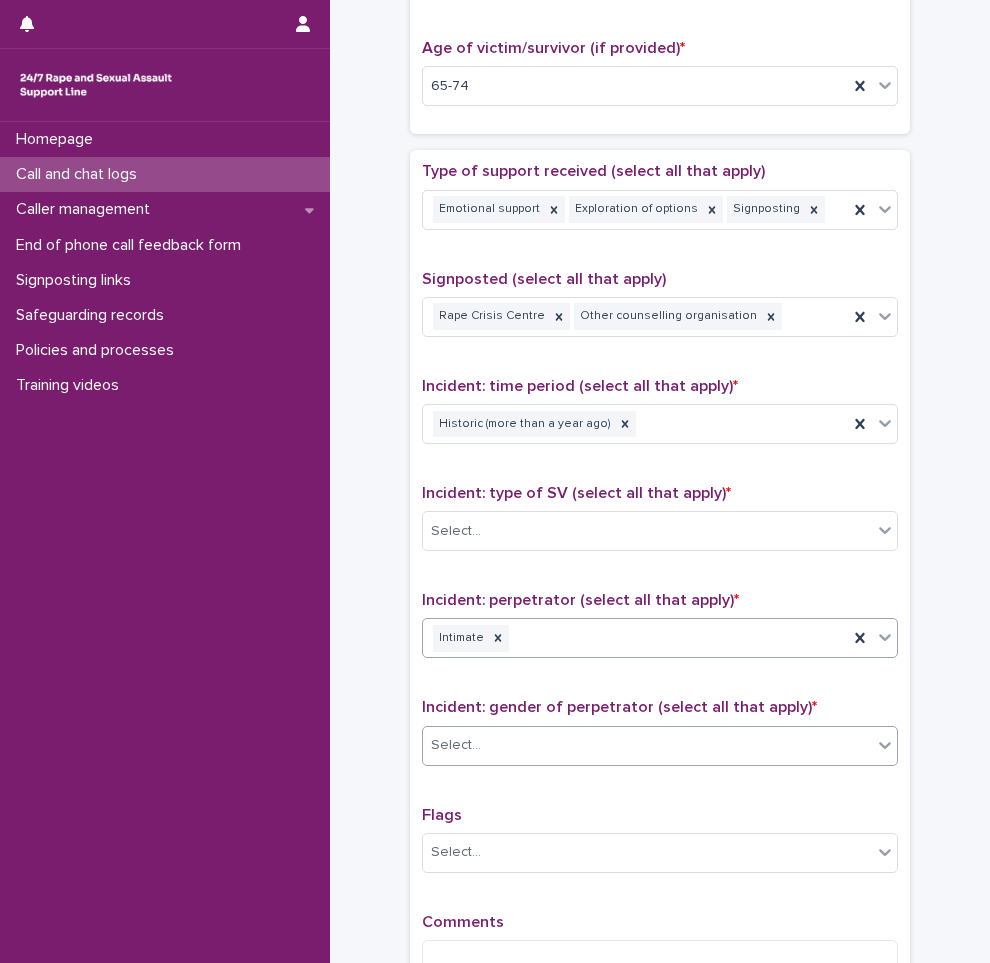 click on "Select..." at bounding box center [660, 746] 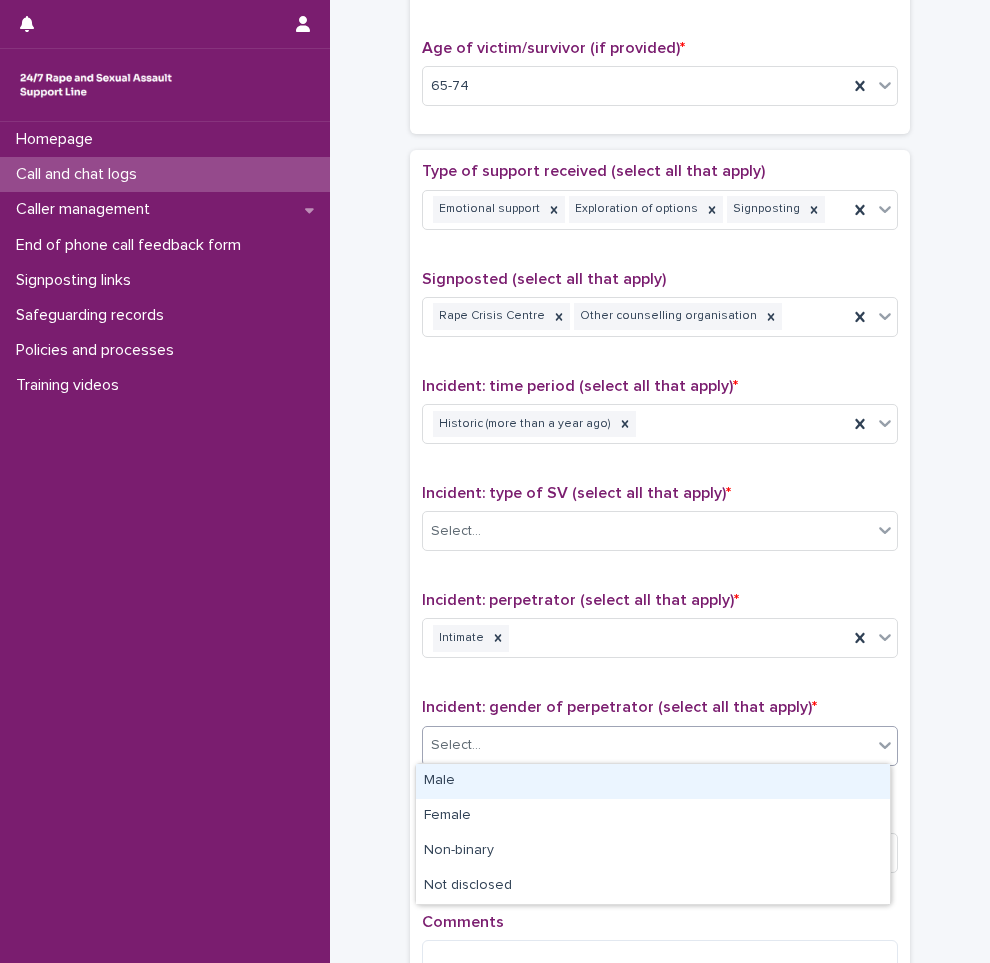 click on "Male" at bounding box center (653, 781) 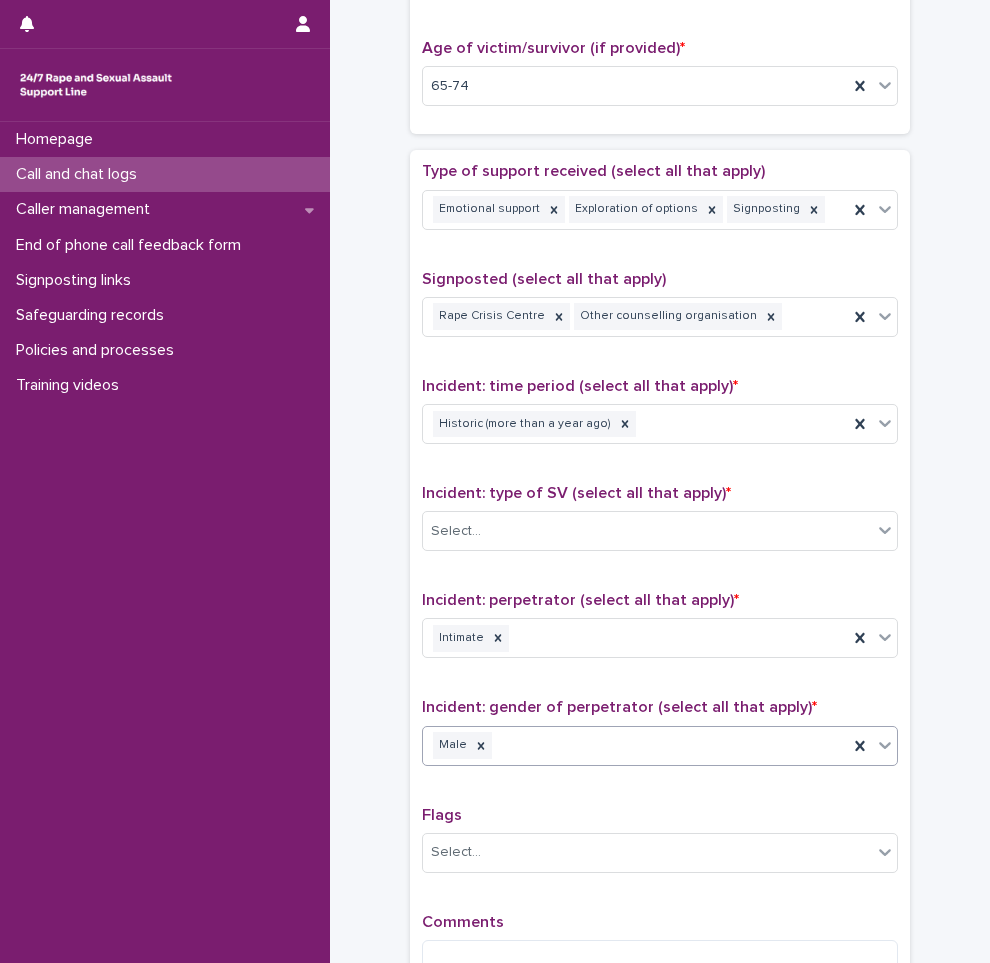 click on "**********" at bounding box center (660, 60) 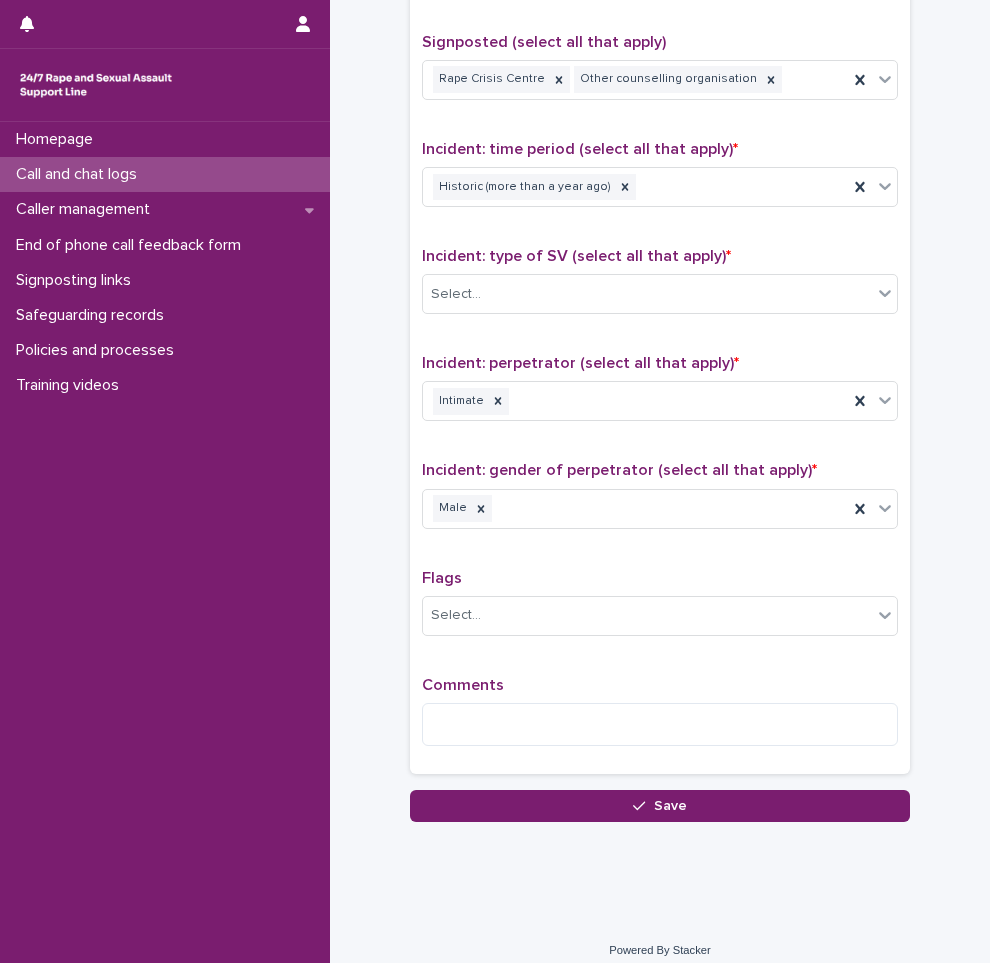 scroll, scrollTop: 1250, scrollLeft: 0, axis: vertical 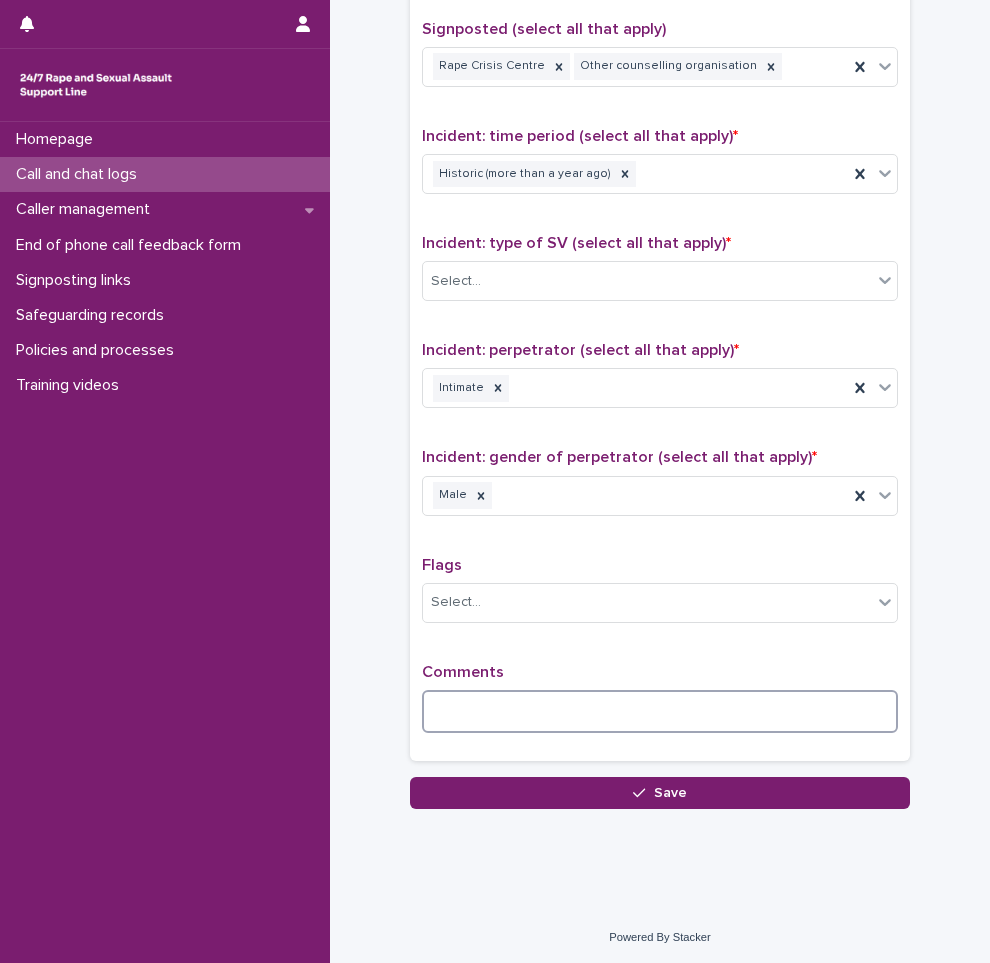 click at bounding box center [660, 711] 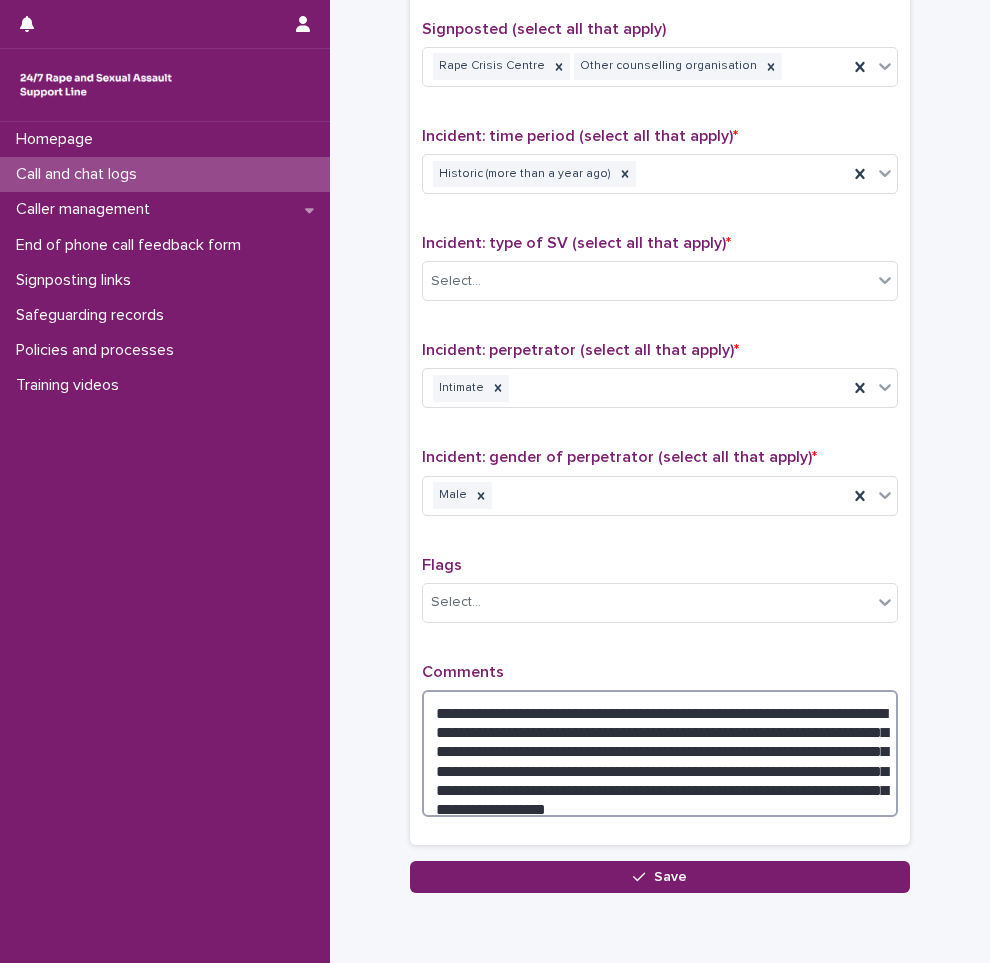click on "**********" at bounding box center (660, 753) 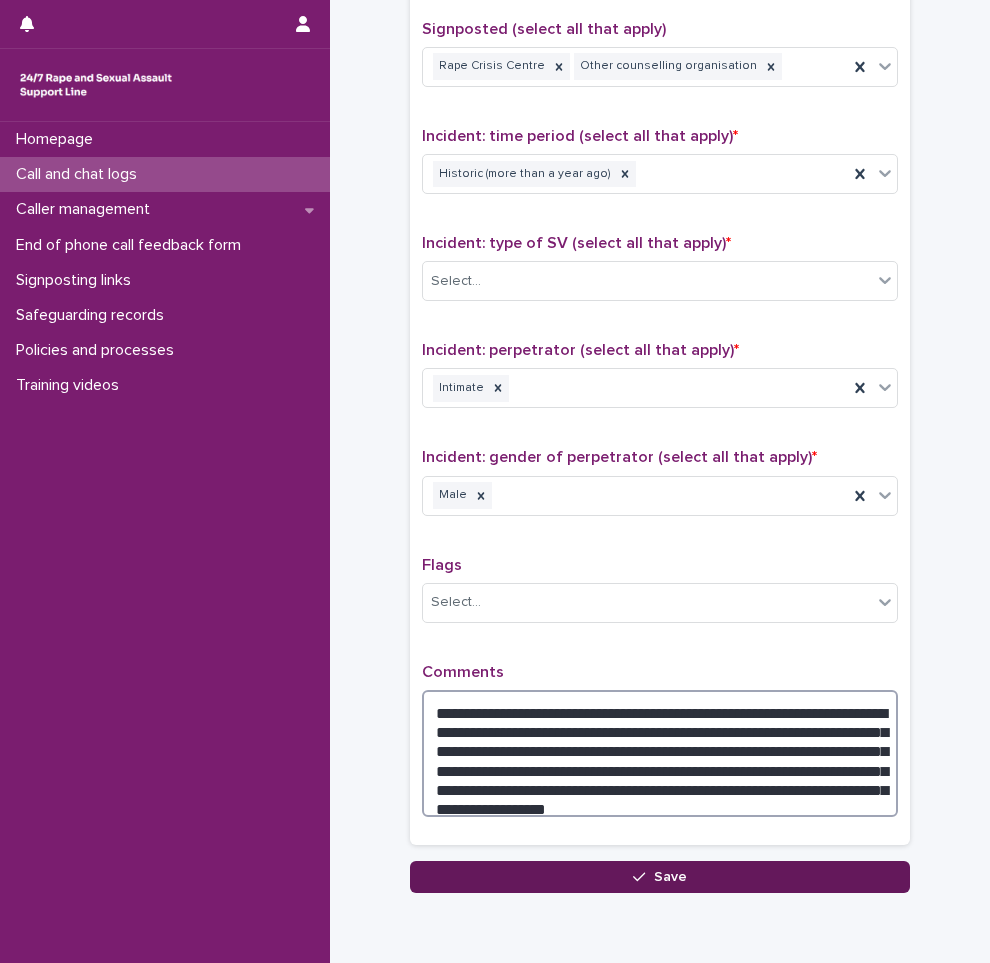 type on "**********" 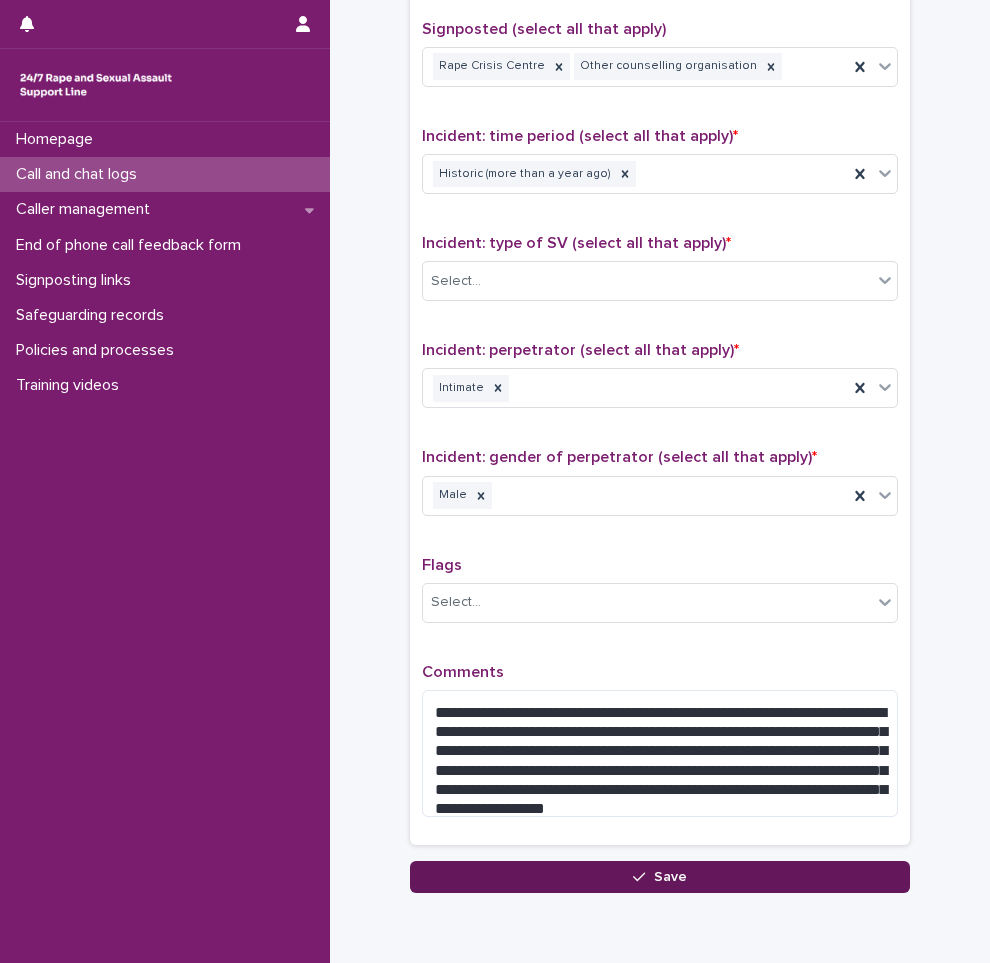 click on "Save" at bounding box center [660, 877] 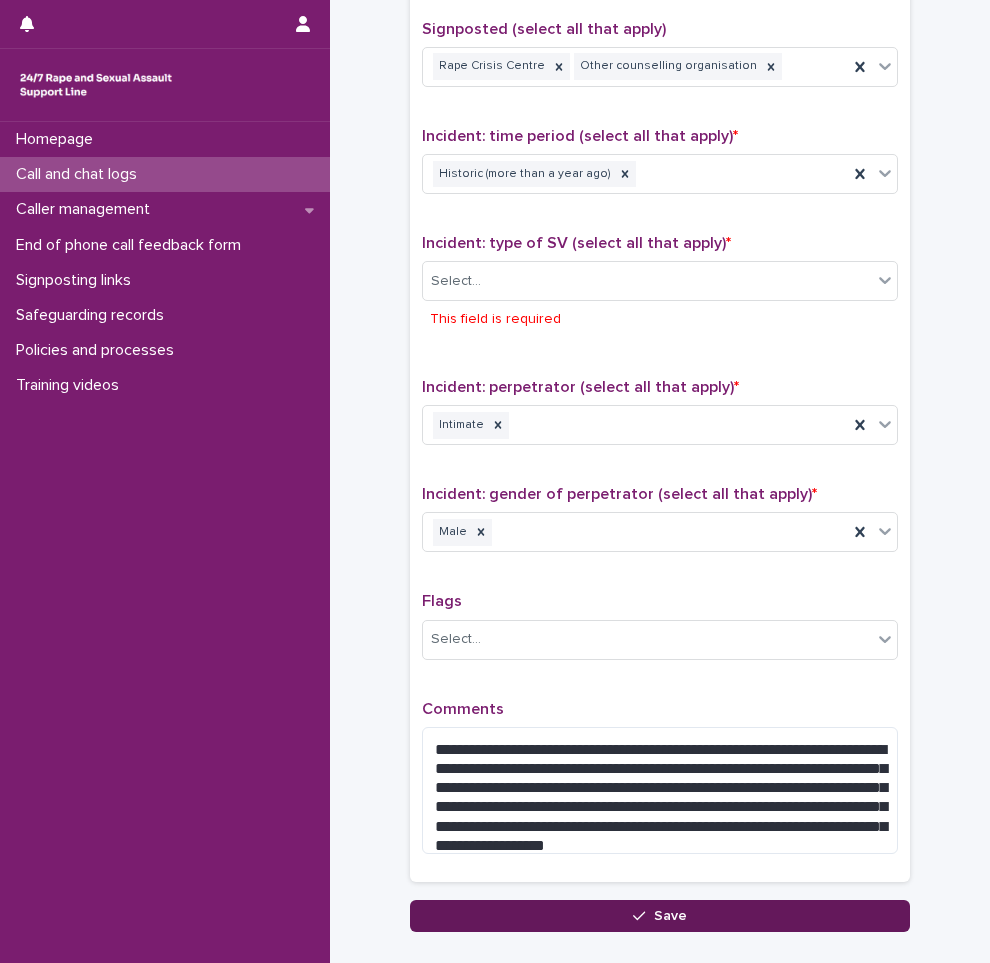 scroll, scrollTop: 1371, scrollLeft: 0, axis: vertical 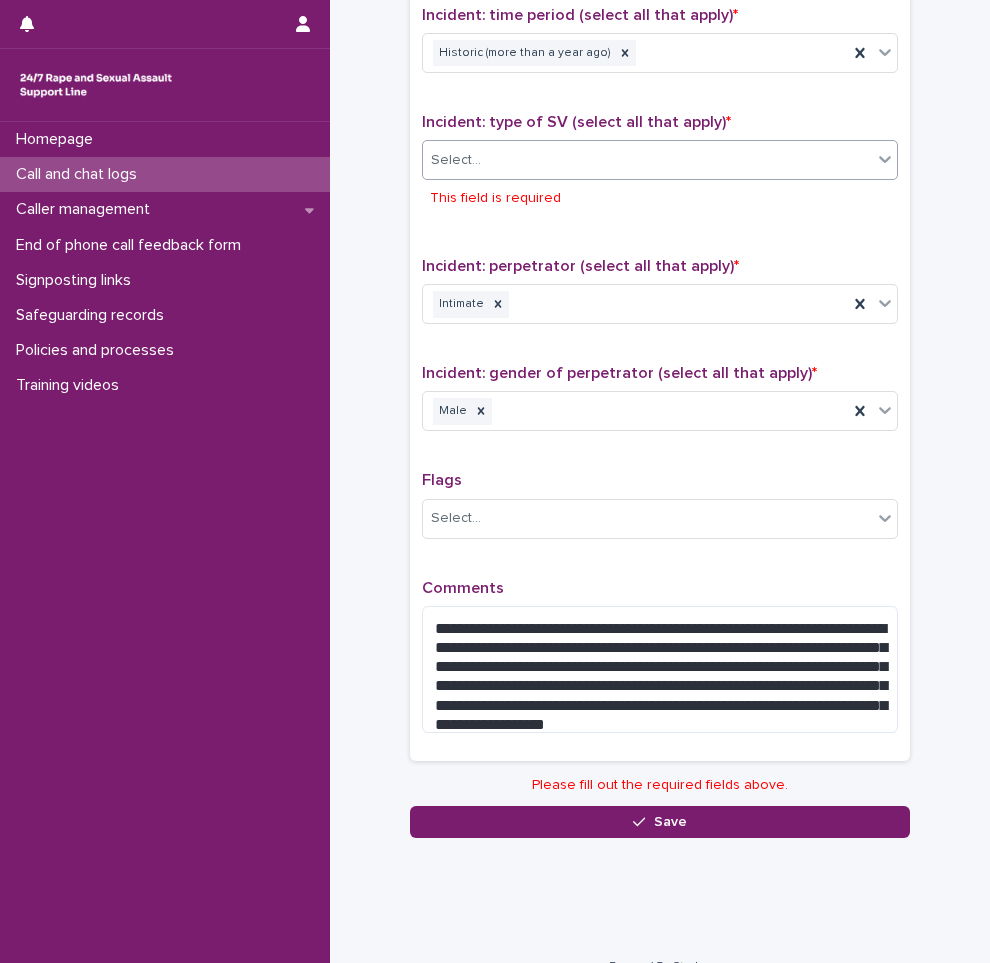 click on "Select..." at bounding box center [647, 160] 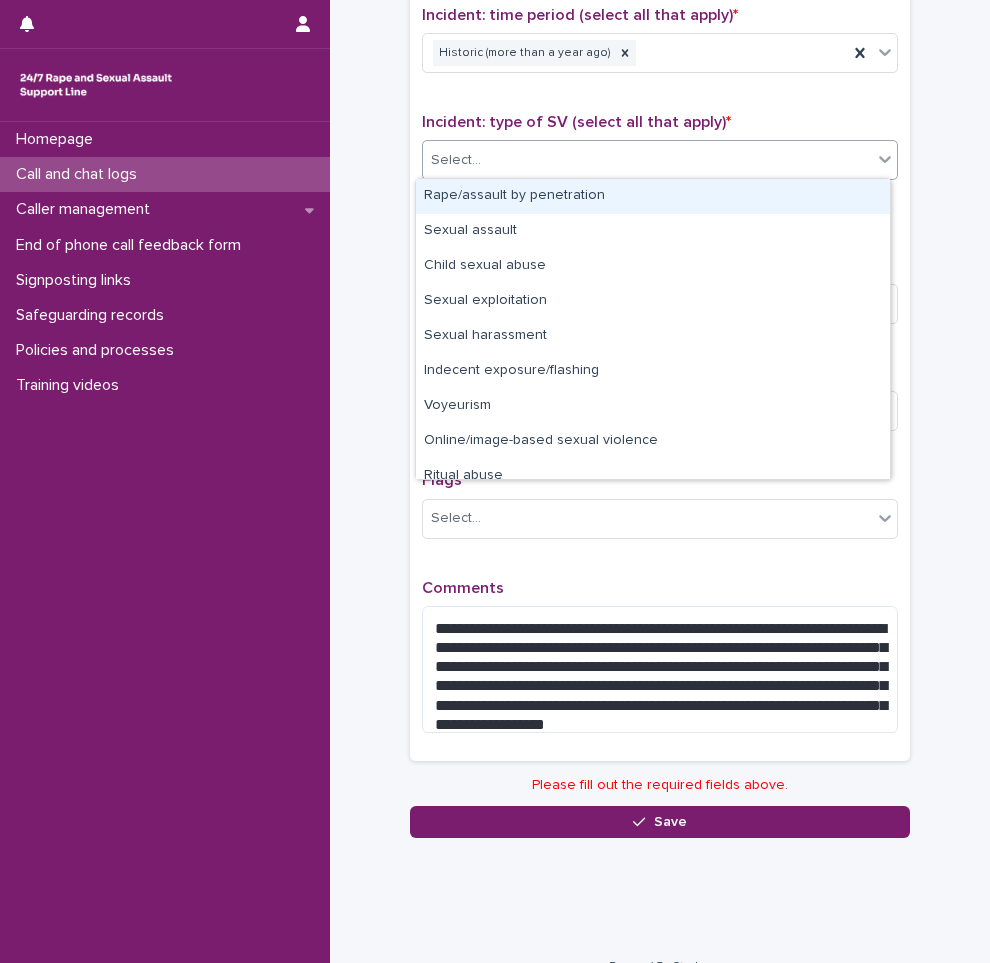 click on "Select..." at bounding box center (647, 160) 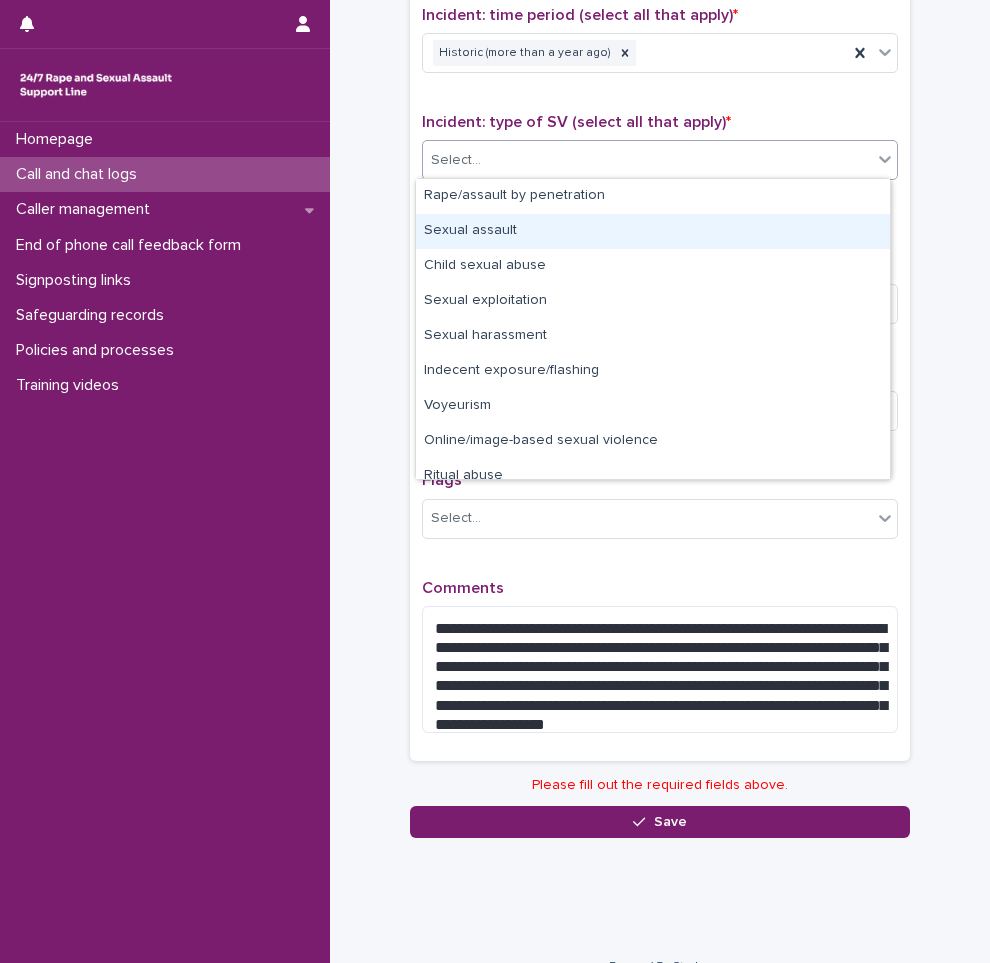 drag, startPoint x: 660, startPoint y: 189, endPoint x: 583, endPoint y: 240, distance: 92.358 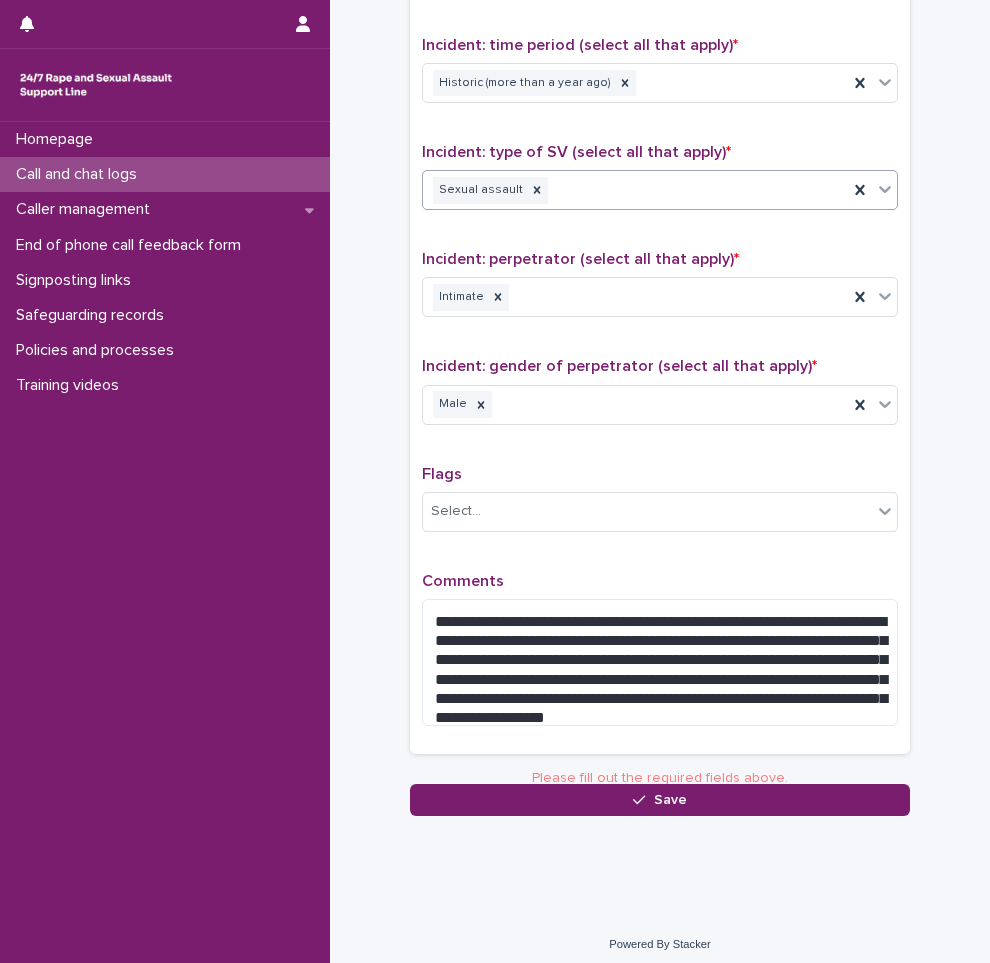 scroll, scrollTop: 1334, scrollLeft: 0, axis: vertical 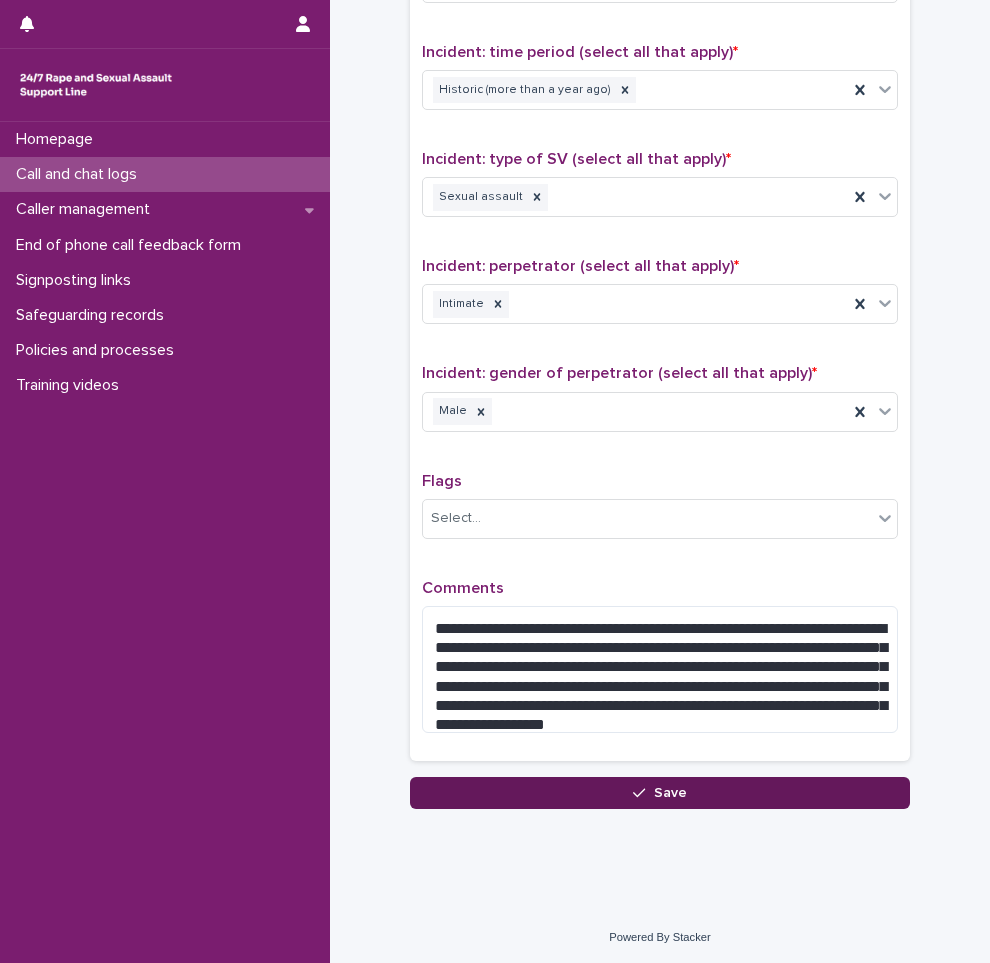 click on "Save" at bounding box center (670, 793) 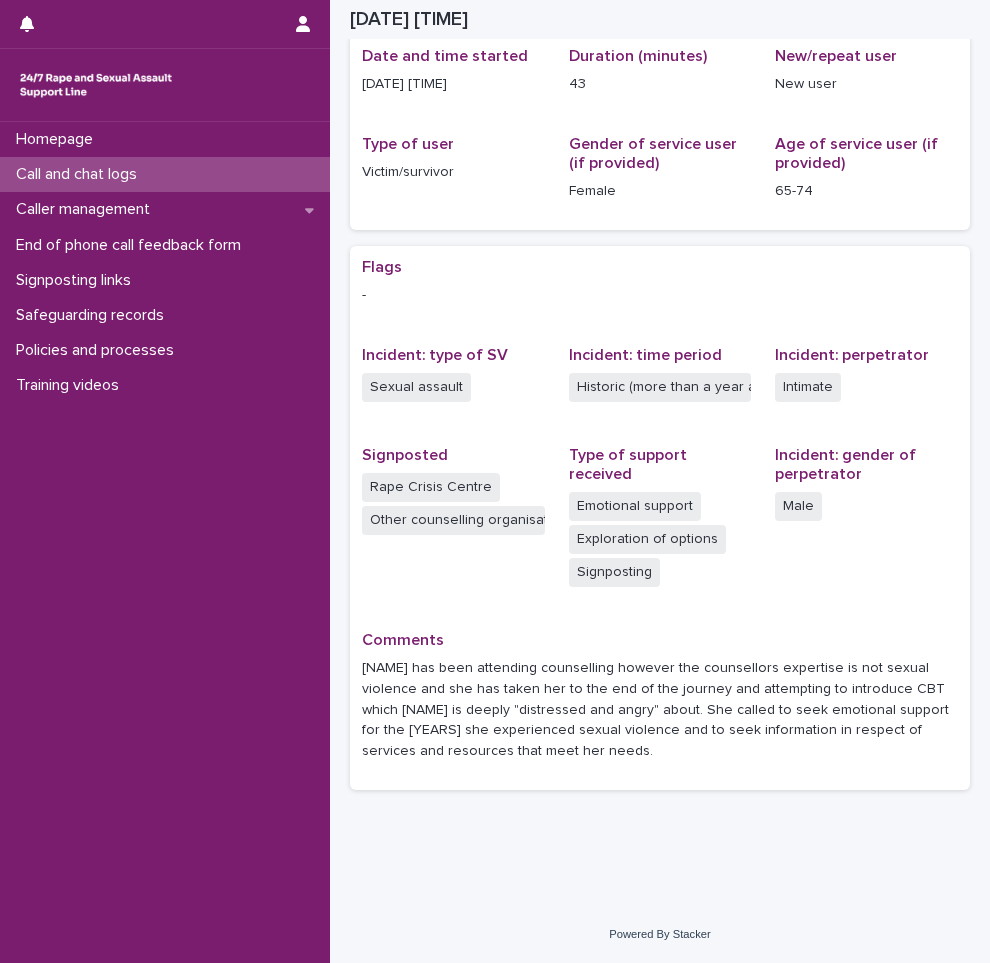 scroll, scrollTop: 208, scrollLeft: 0, axis: vertical 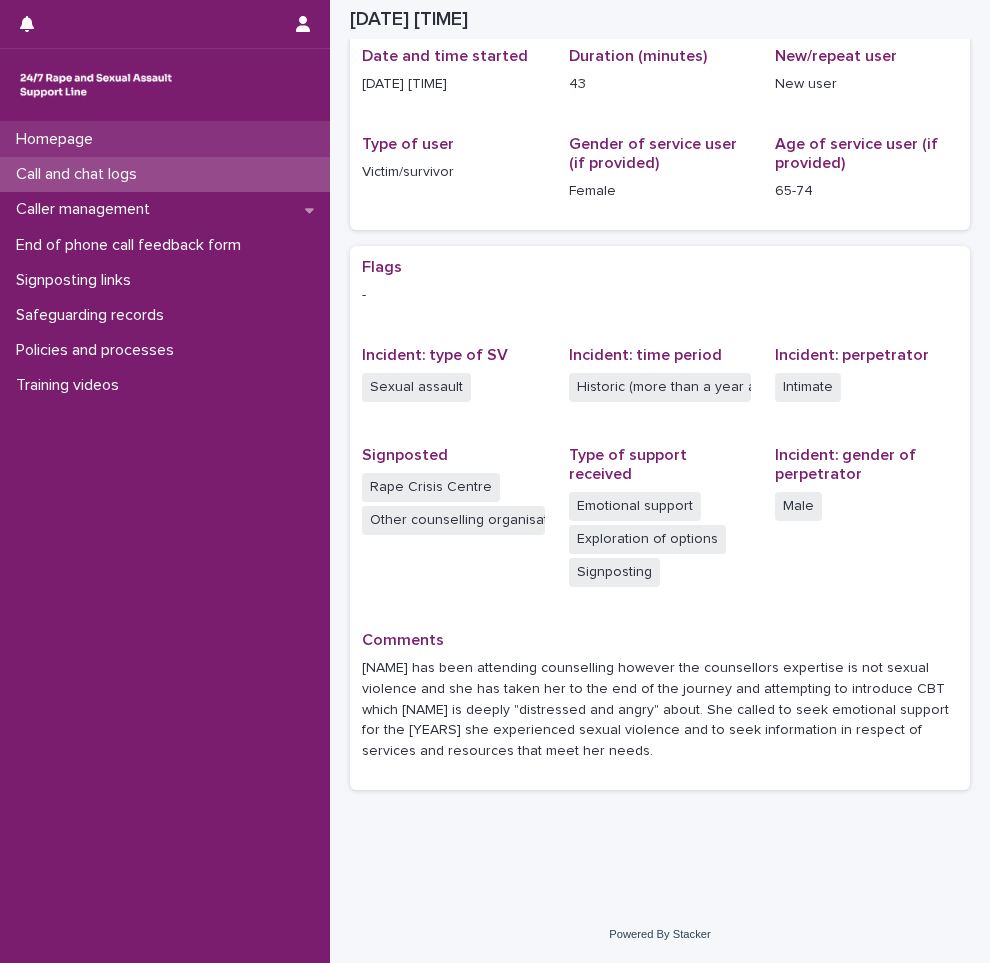 click on "Homepage" at bounding box center (58, 139) 